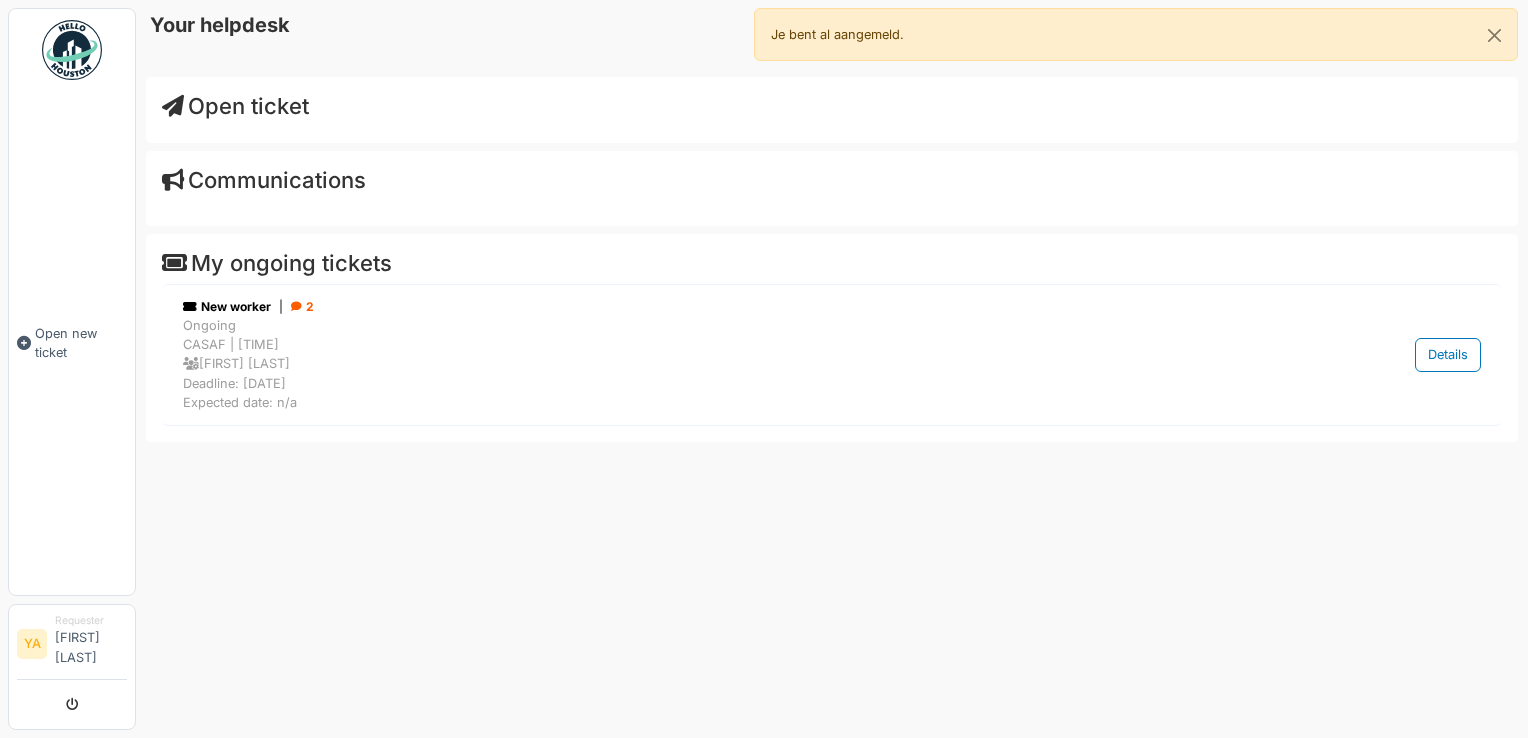 scroll, scrollTop: 0, scrollLeft: 0, axis: both 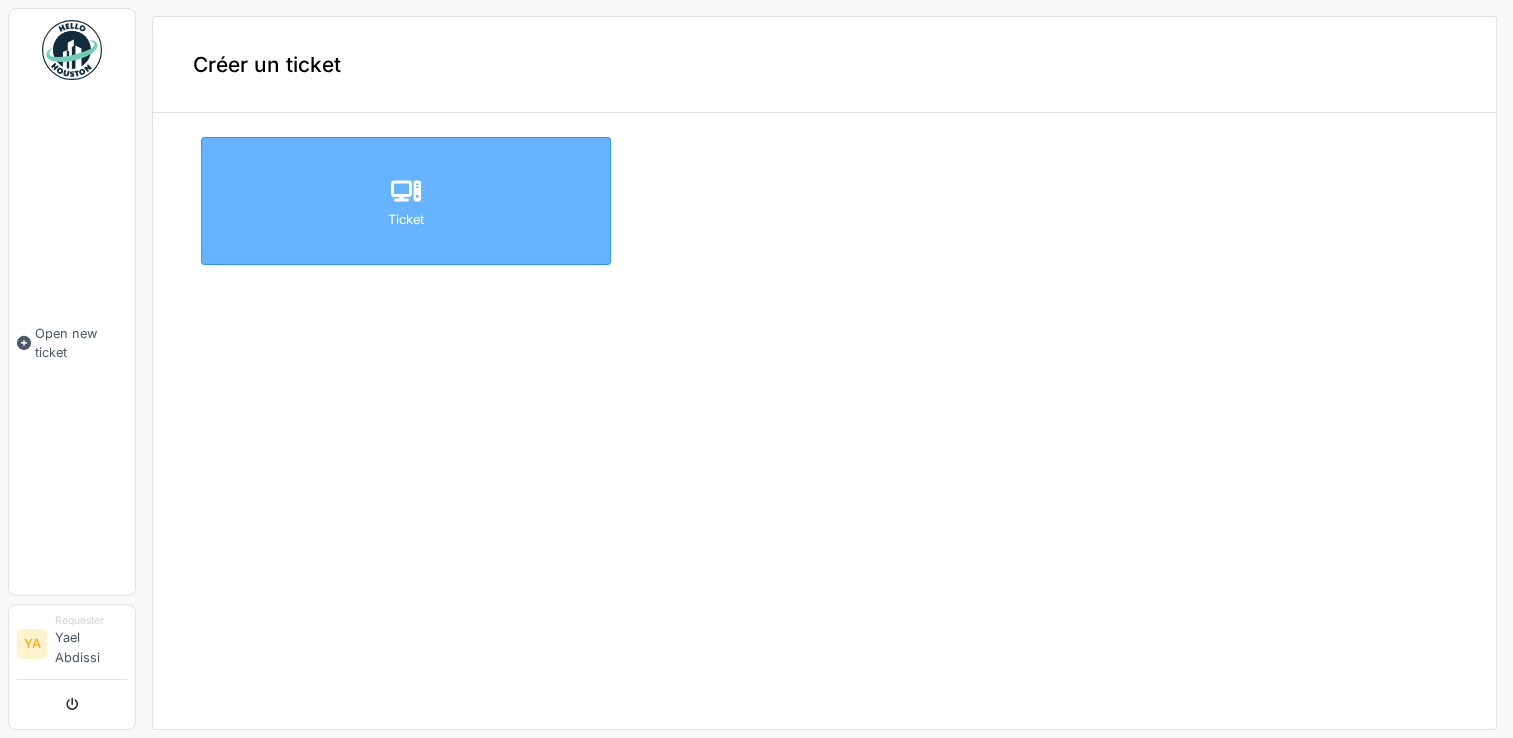click on "Ticket" at bounding box center [406, 219] 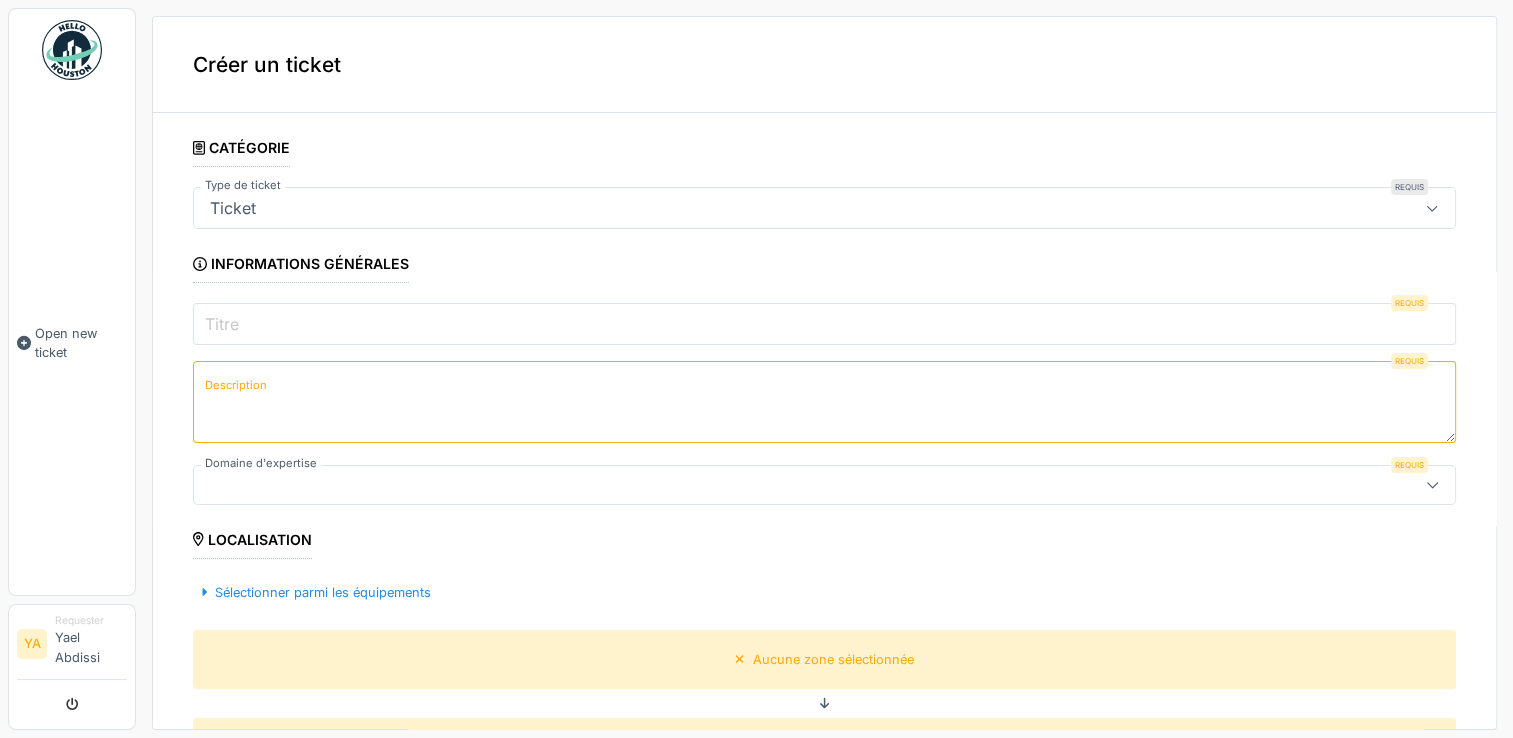click on "Titre" at bounding box center [824, 324] 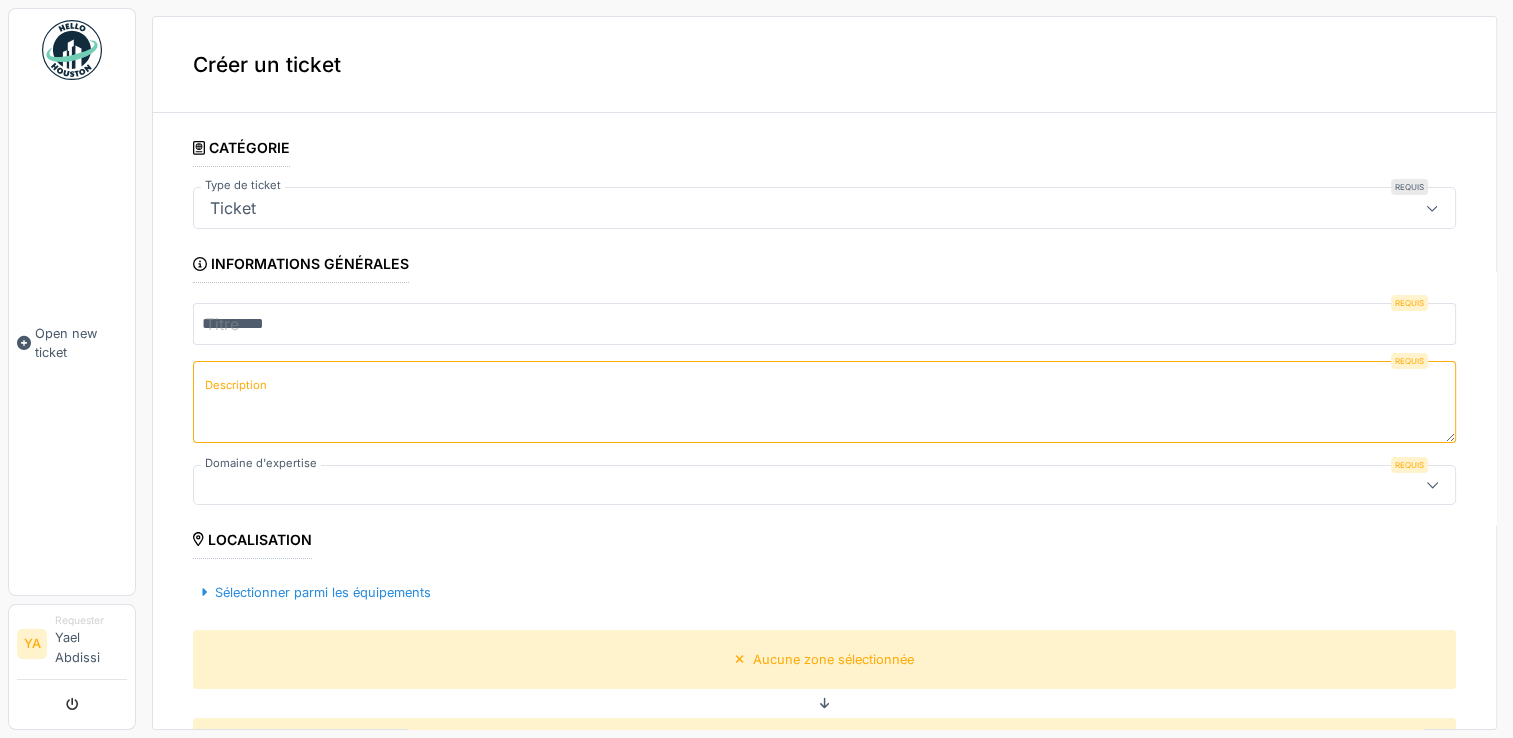 type 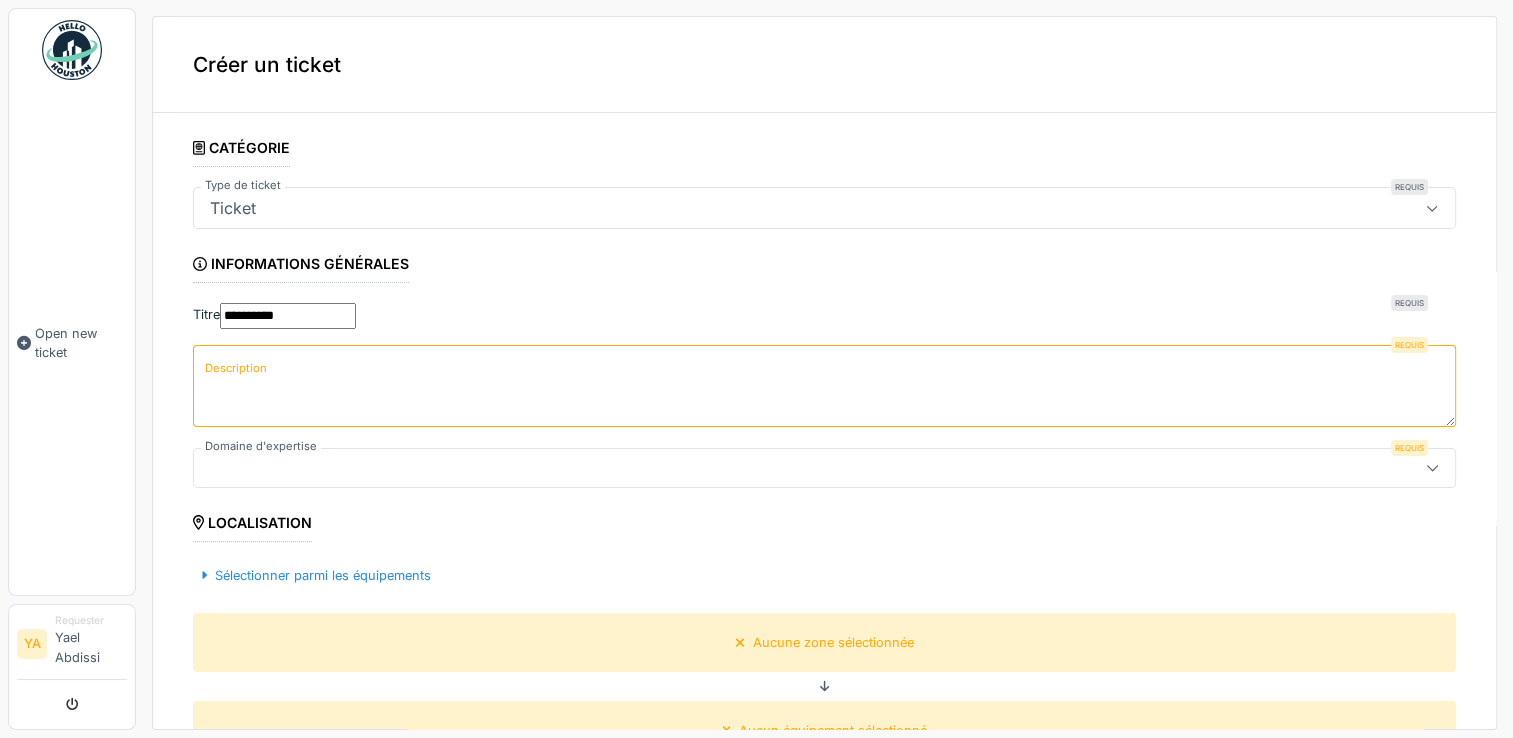 click on "Description" at bounding box center [824, 386] 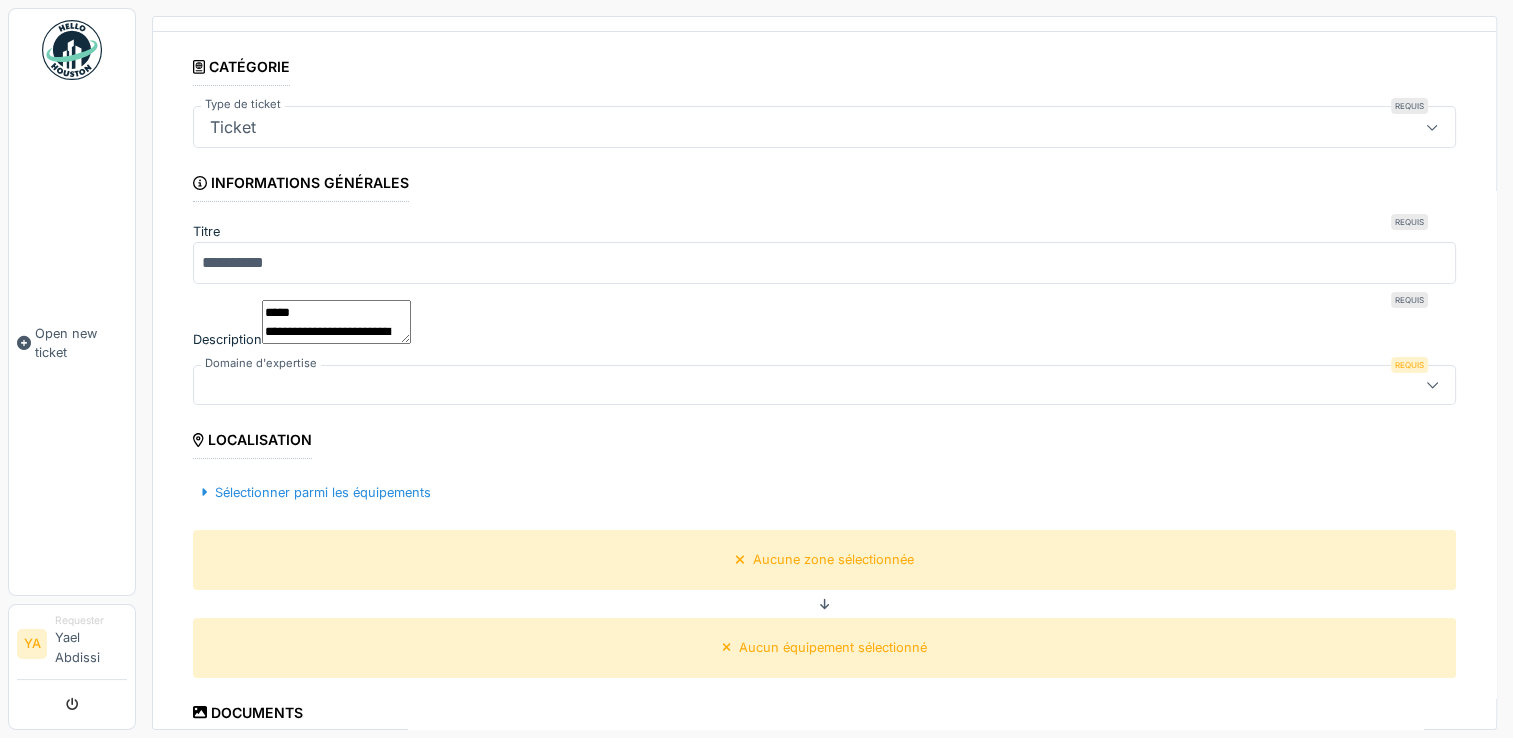 scroll, scrollTop: 167, scrollLeft: 0, axis: vertical 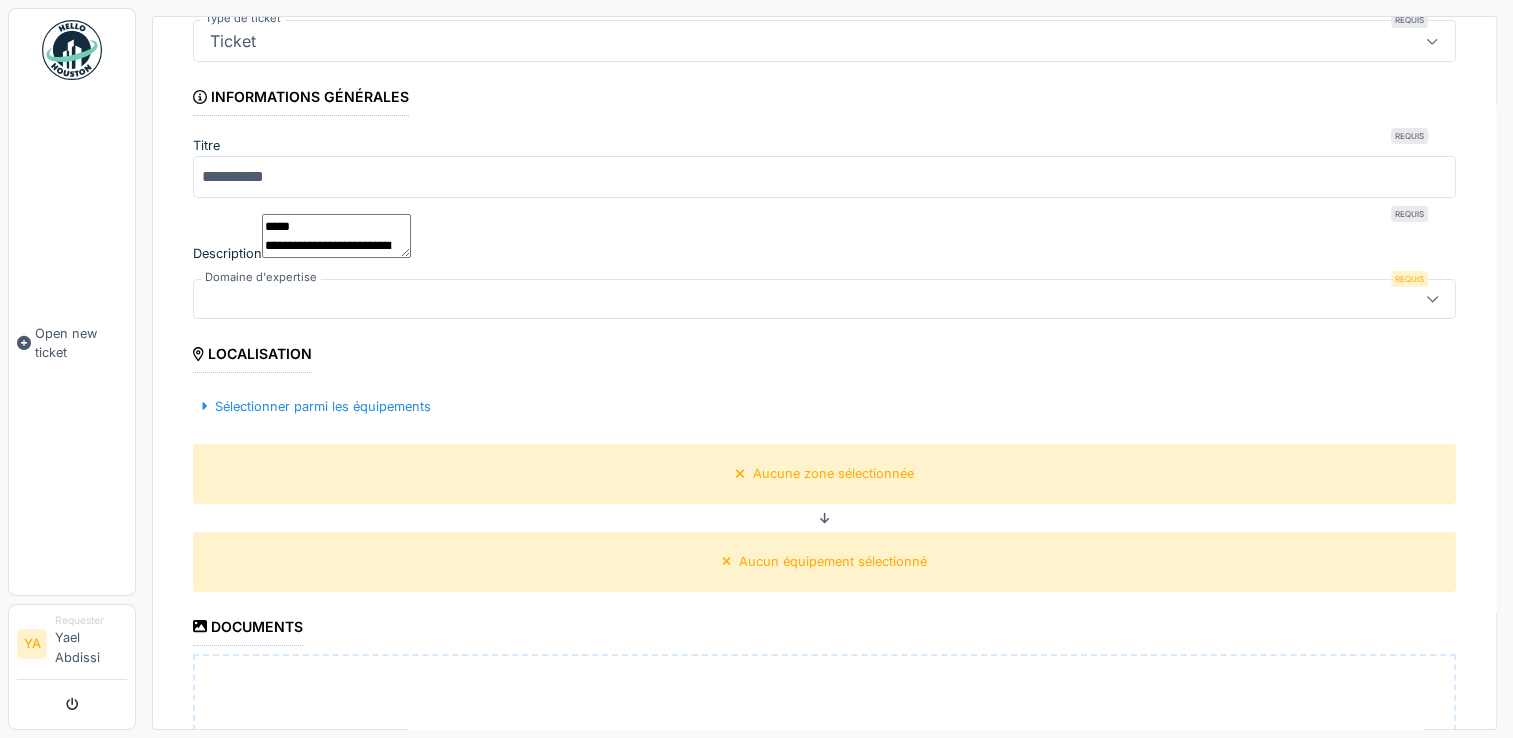 click at bounding box center [761, 299] 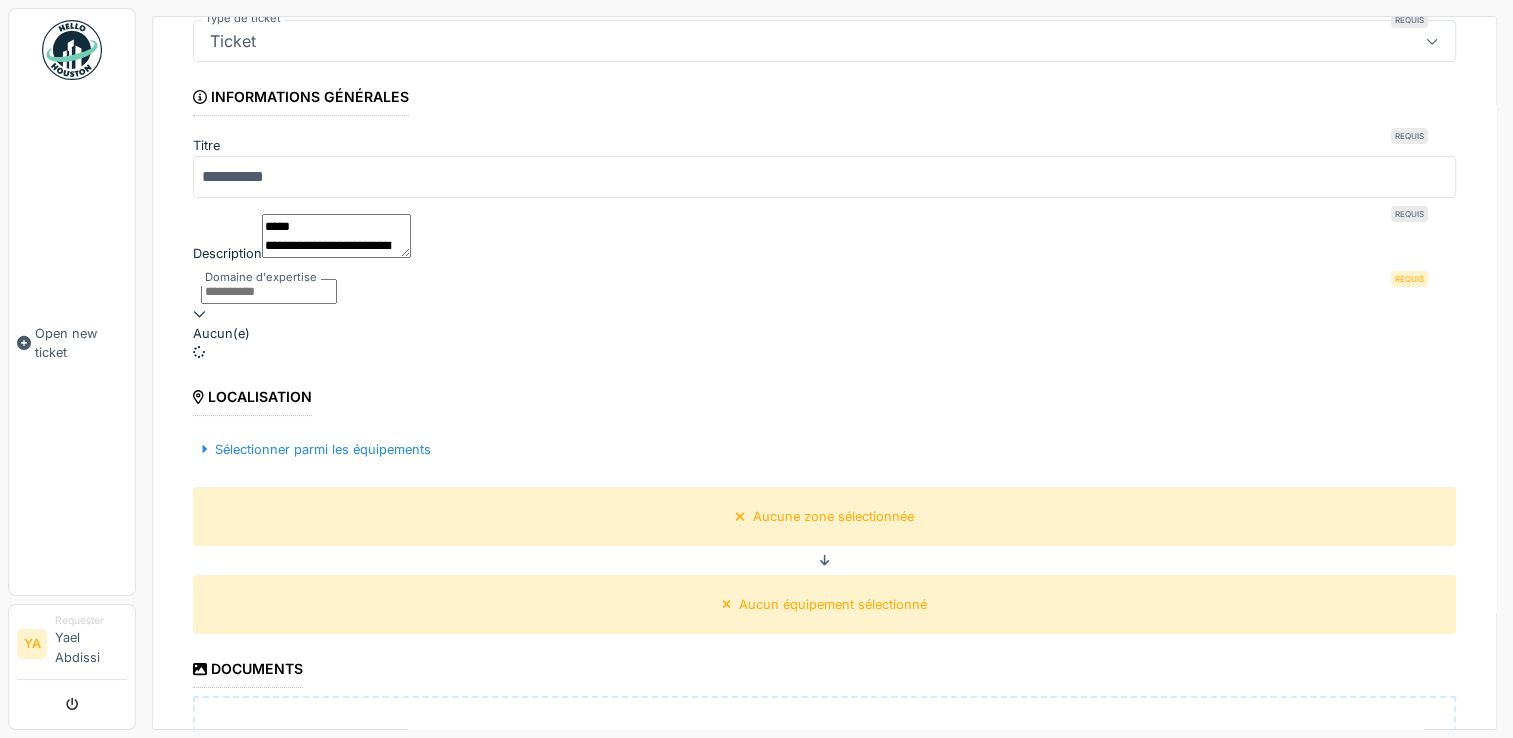 scroll, scrollTop: 4, scrollLeft: 0, axis: vertical 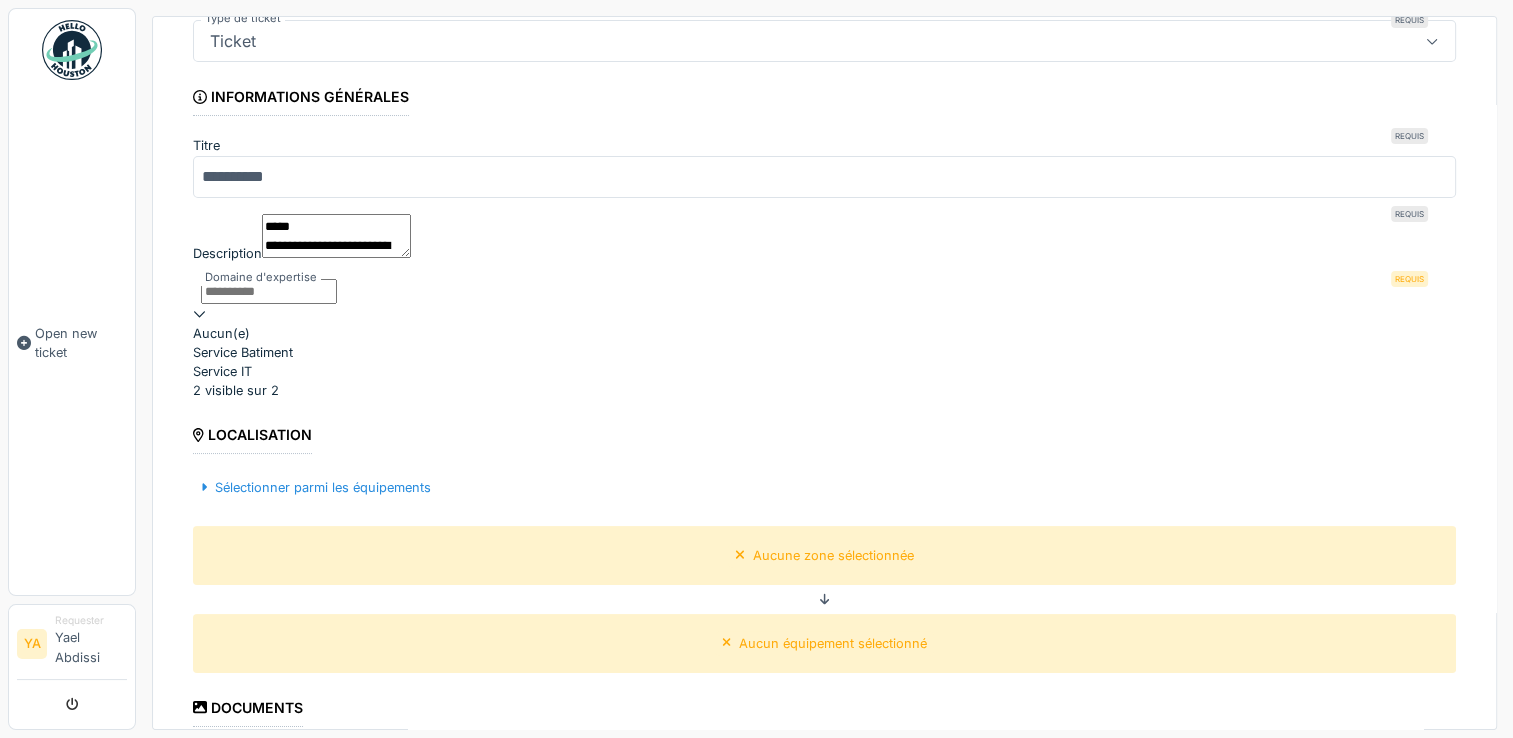 click on "Service IT" at bounding box center (824, 371) 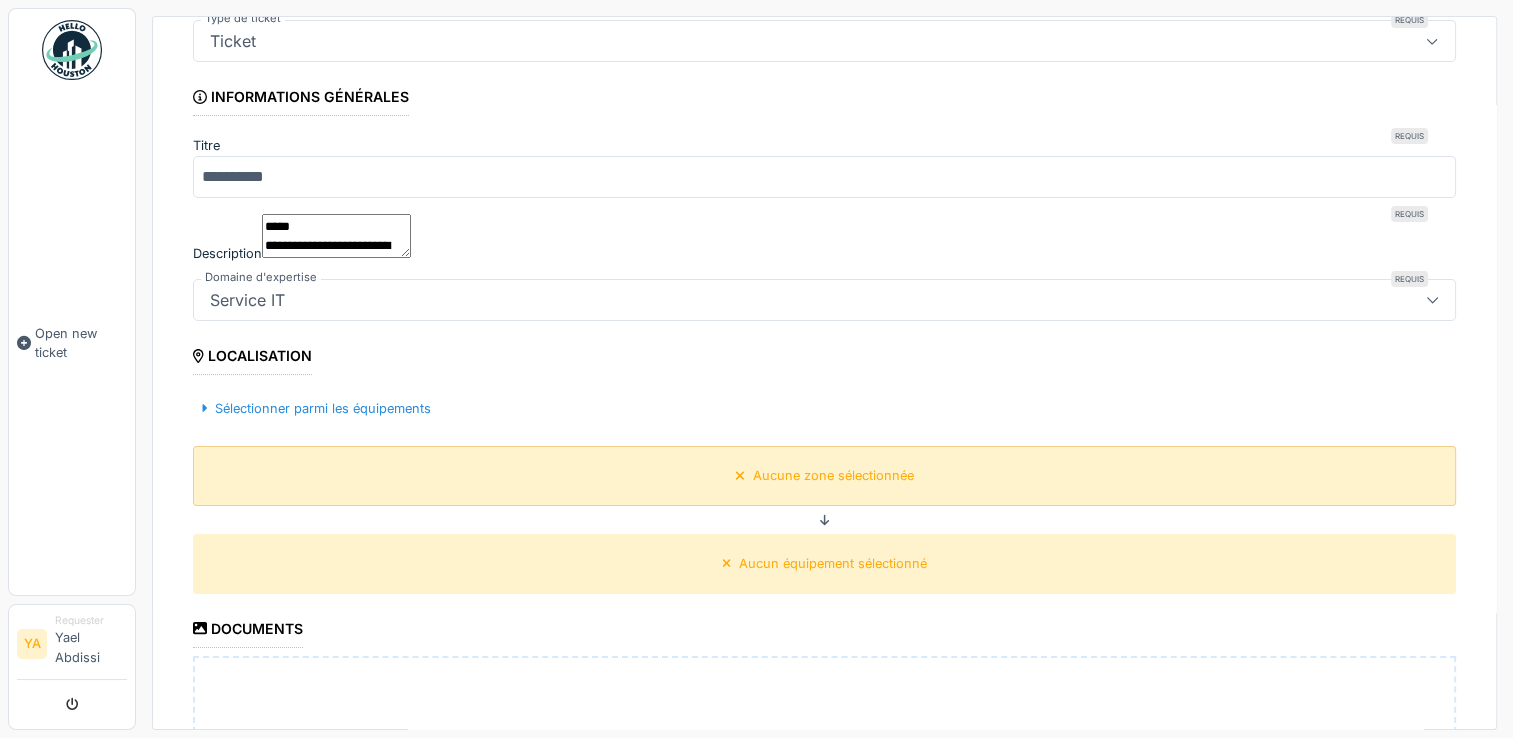 click on "Aucune zone sélectionnée" at bounding box center [824, 475] 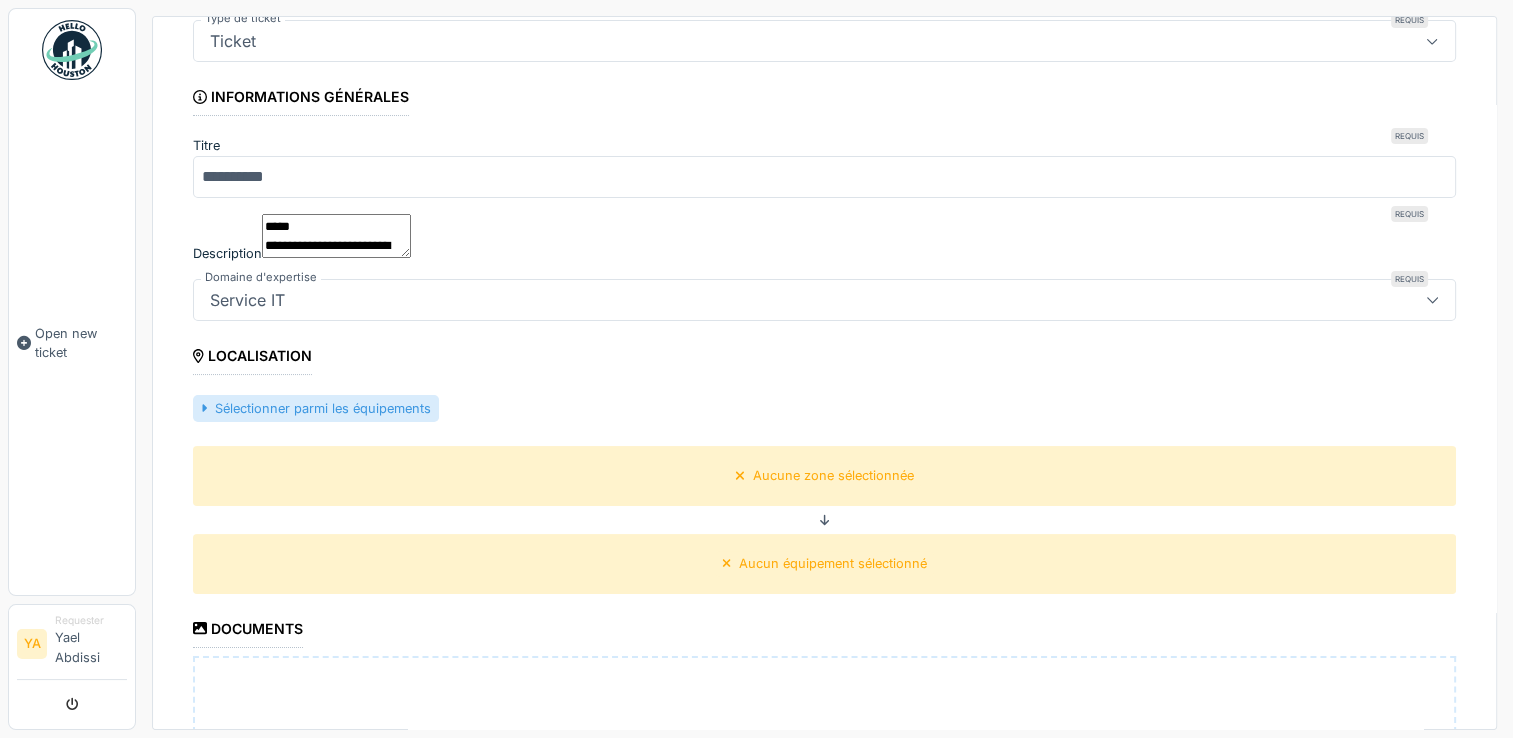 click on "Sélectionner parmi les équipements" at bounding box center (316, 408) 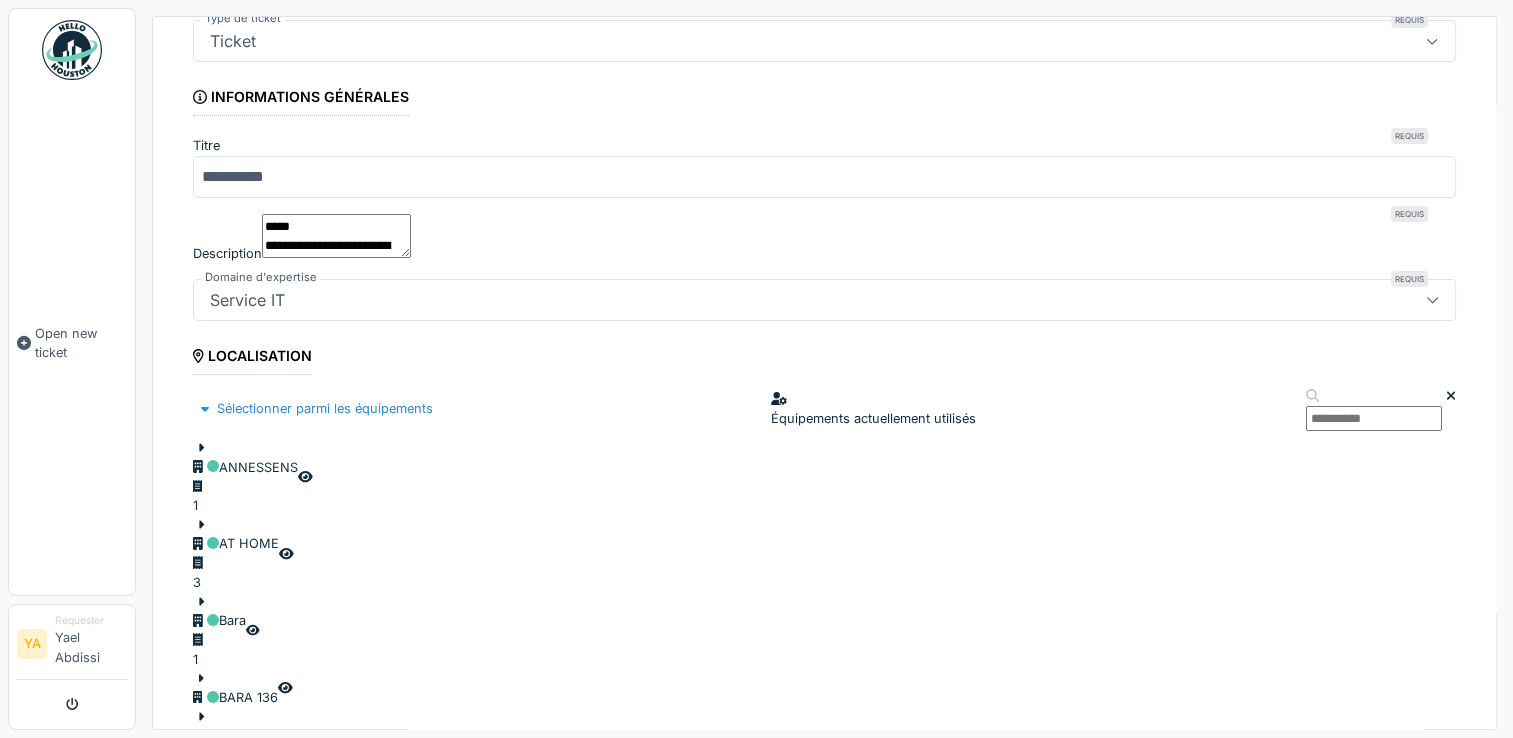 scroll, scrollTop: 259, scrollLeft: 0, axis: vertical 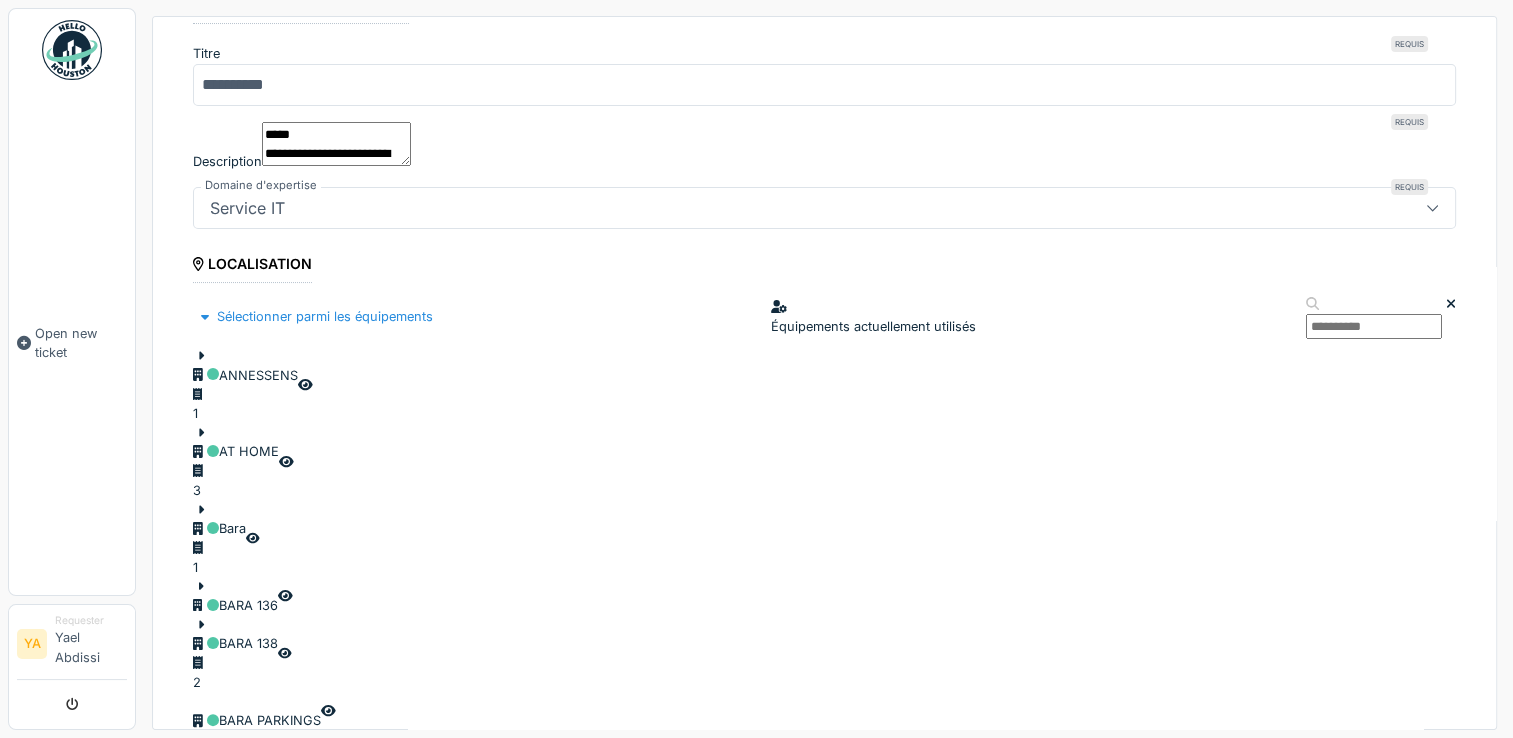 click at bounding box center (245, 366) 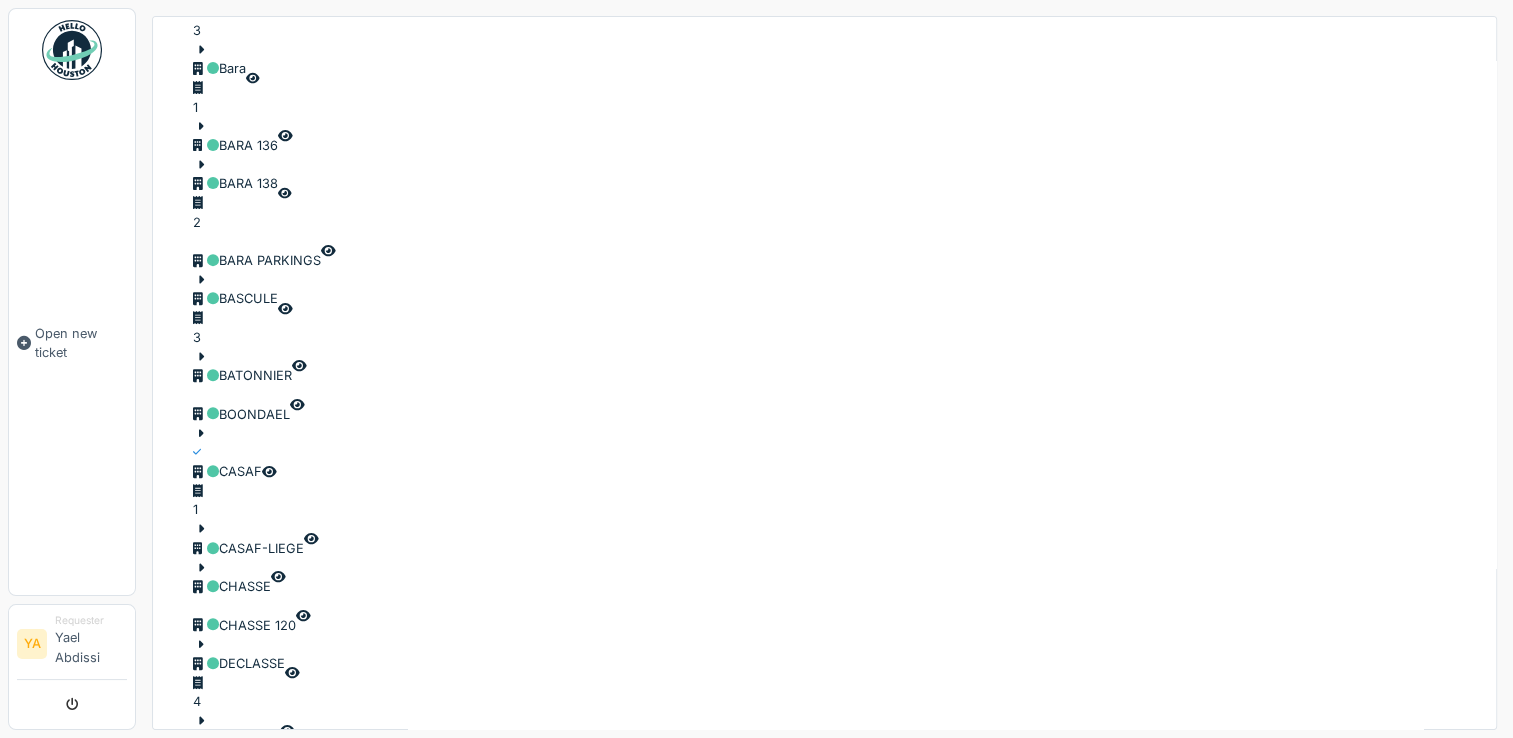 scroll, scrollTop: 798, scrollLeft: 0, axis: vertical 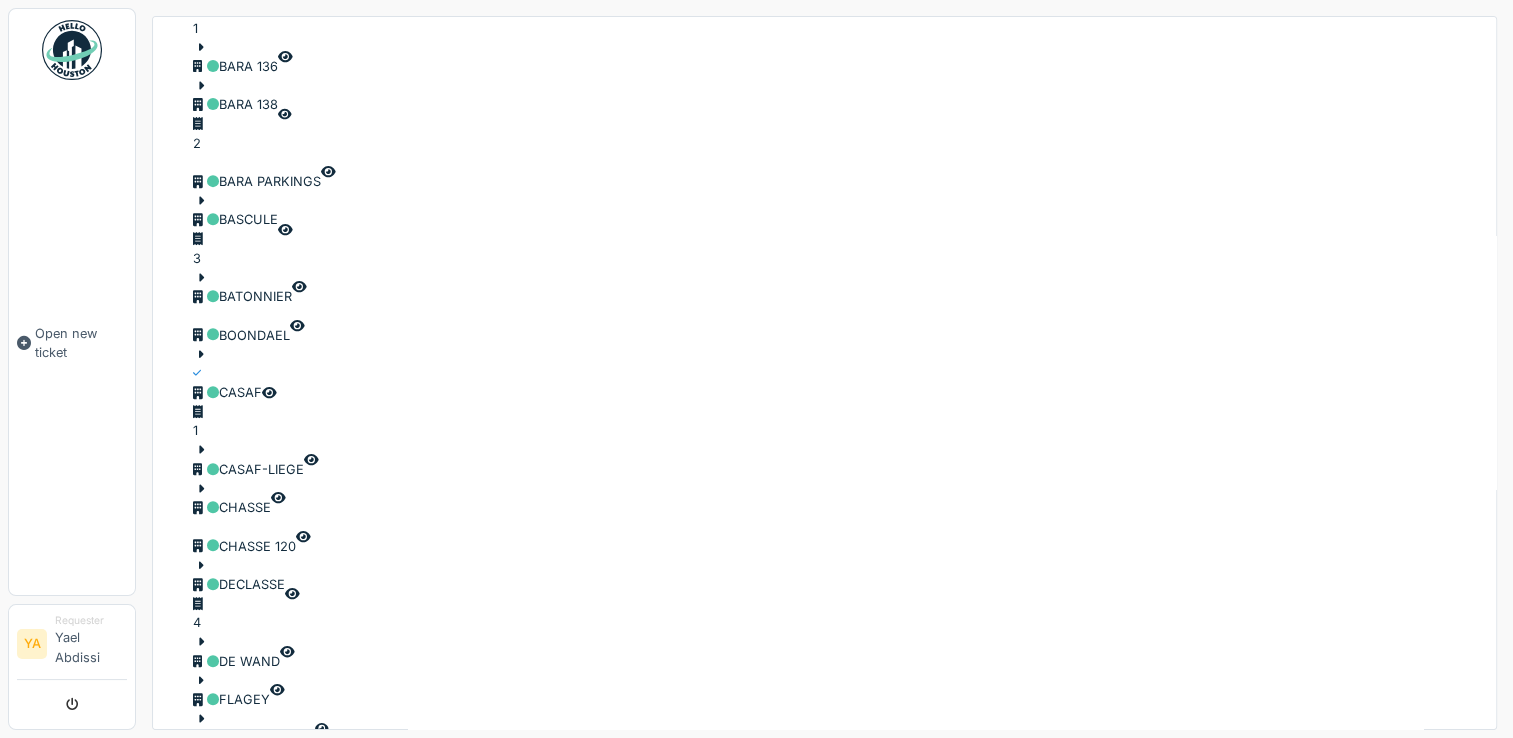 drag, startPoint x: 1492, startPoint y: 511, endPoint x: 1492, endPoint y: 529, distance: 18 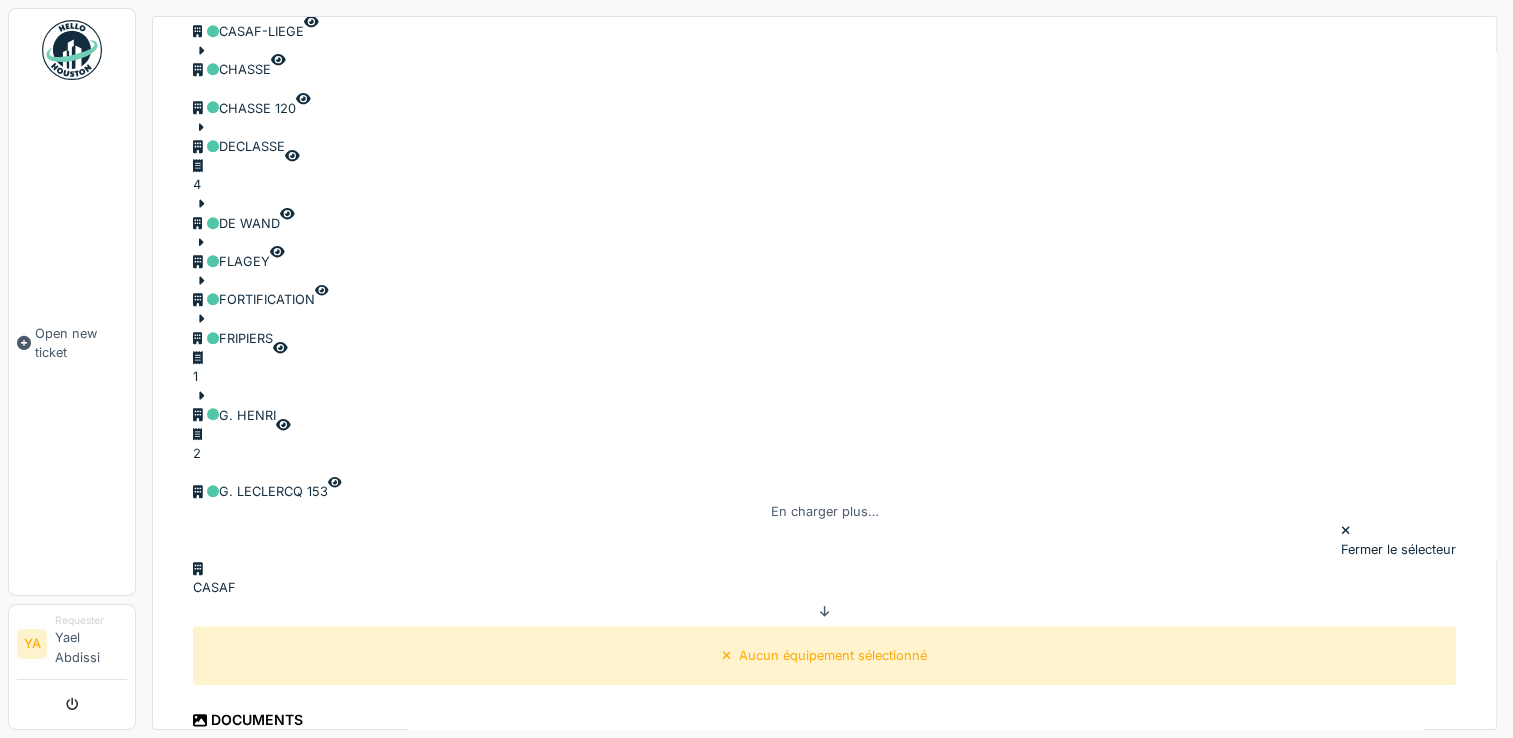 scroll, scrollTop: 1279, scrollLeft: 0, axis: vertical 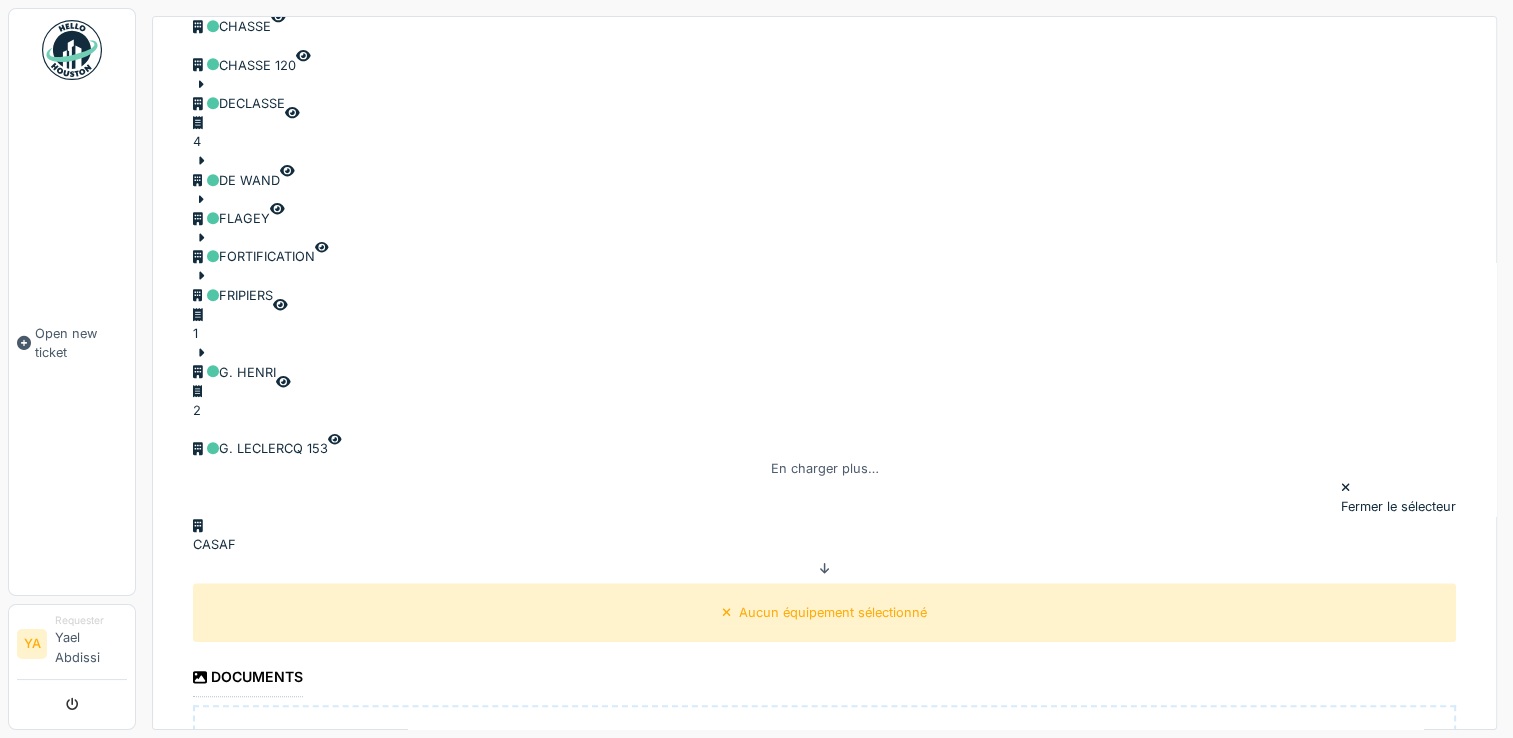 click on "**********" at bounding box center (824, 1058) 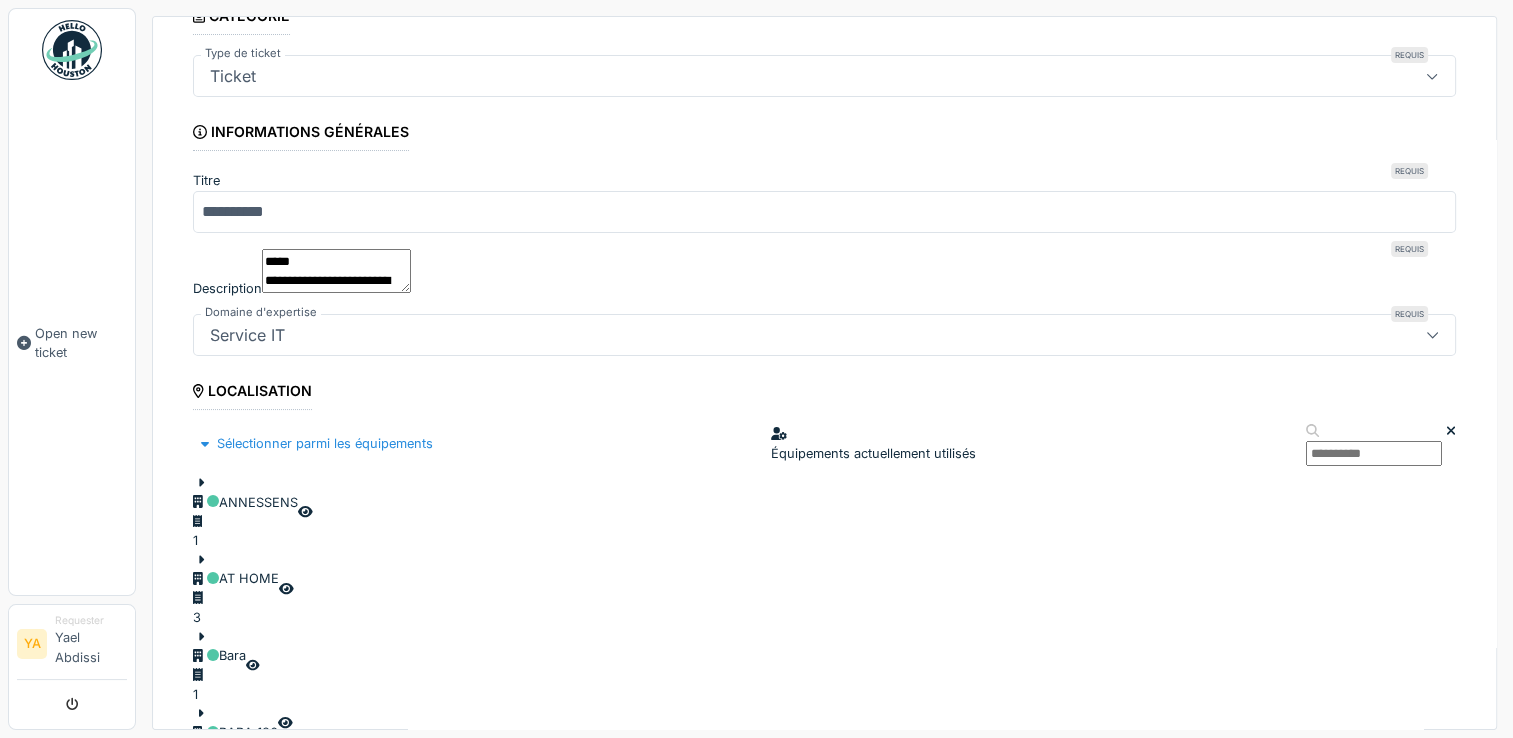 scroll, scrollTop: 462, scrollLeft: 0, axis: vertical 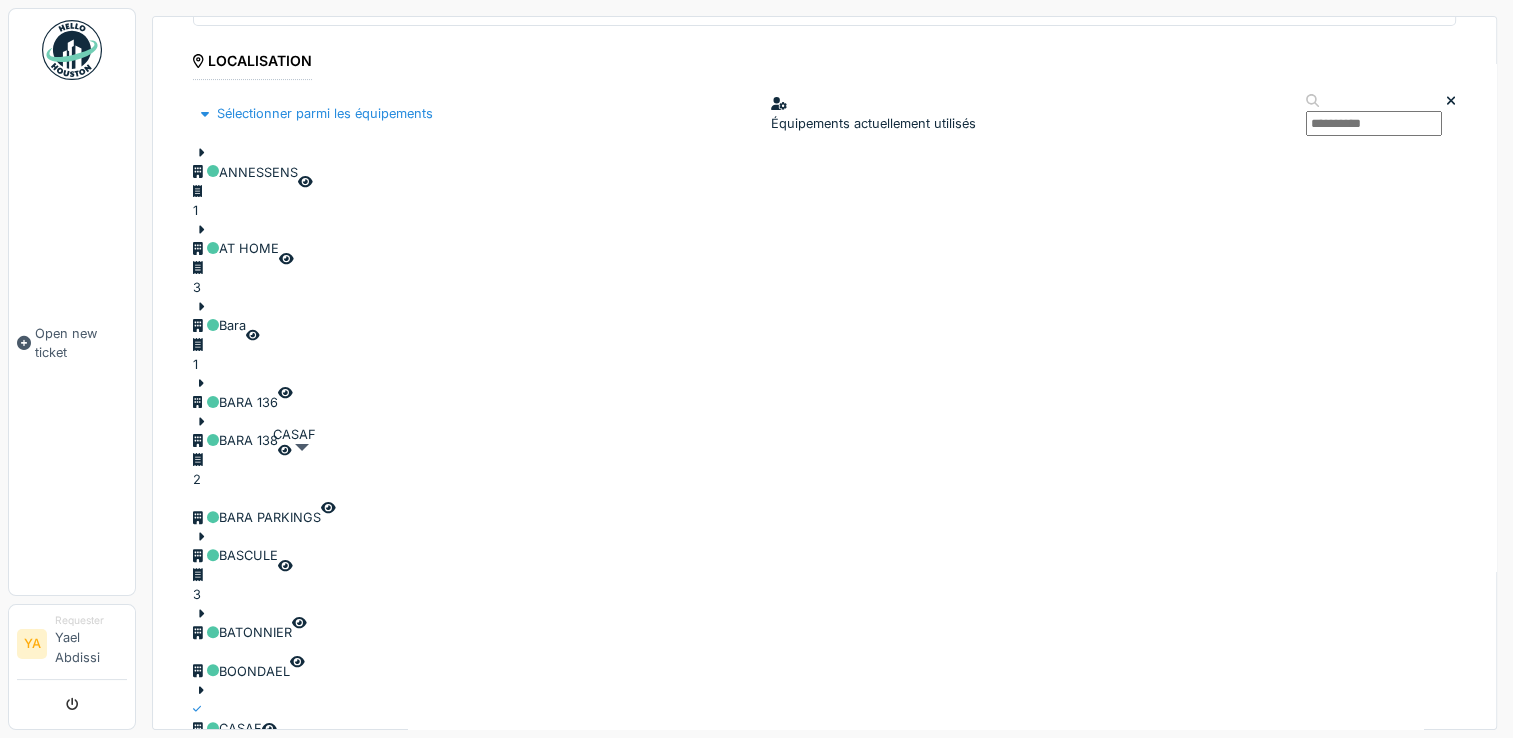 click on "CASAF" at bounding box center (227, 728) 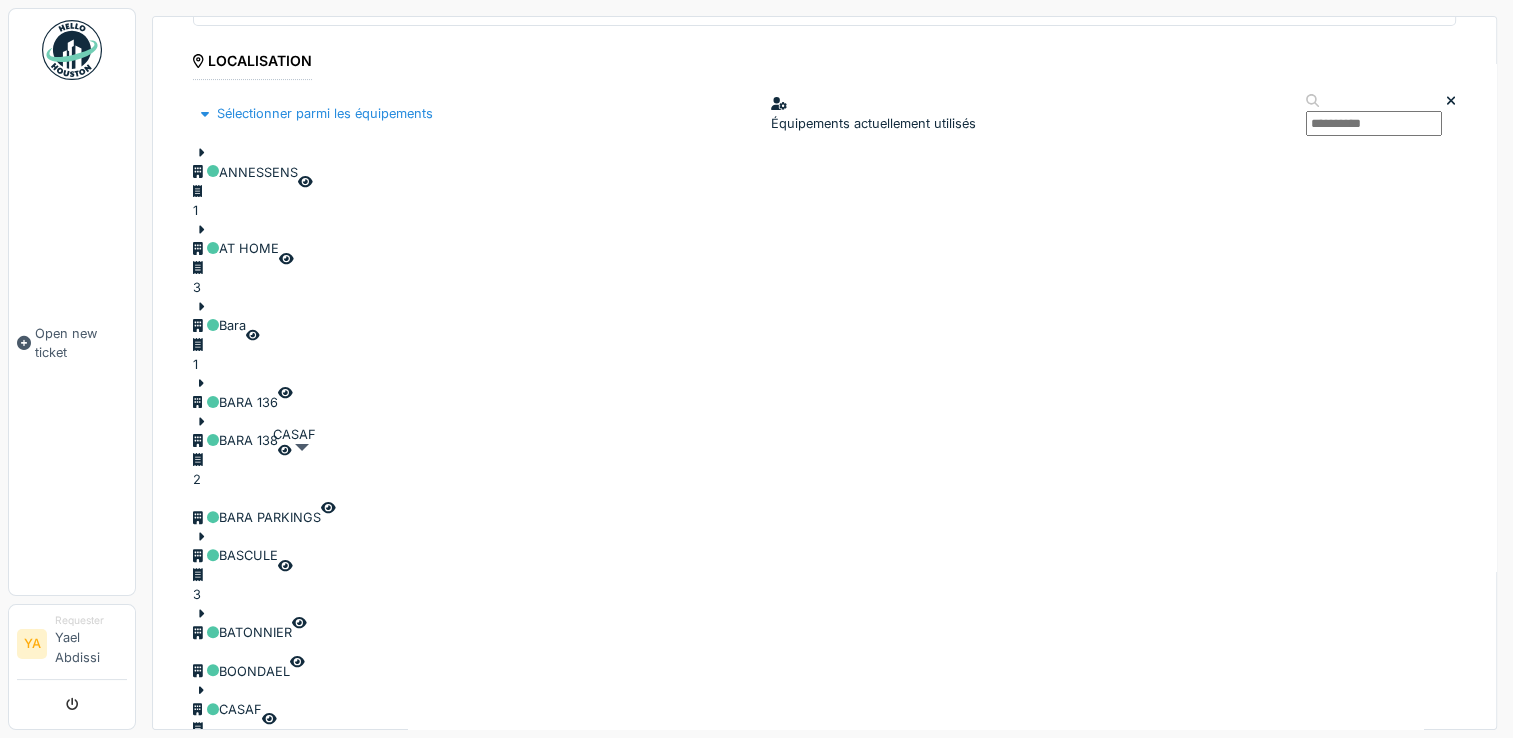 click on "CASAF" at bounding box center [227, 709] 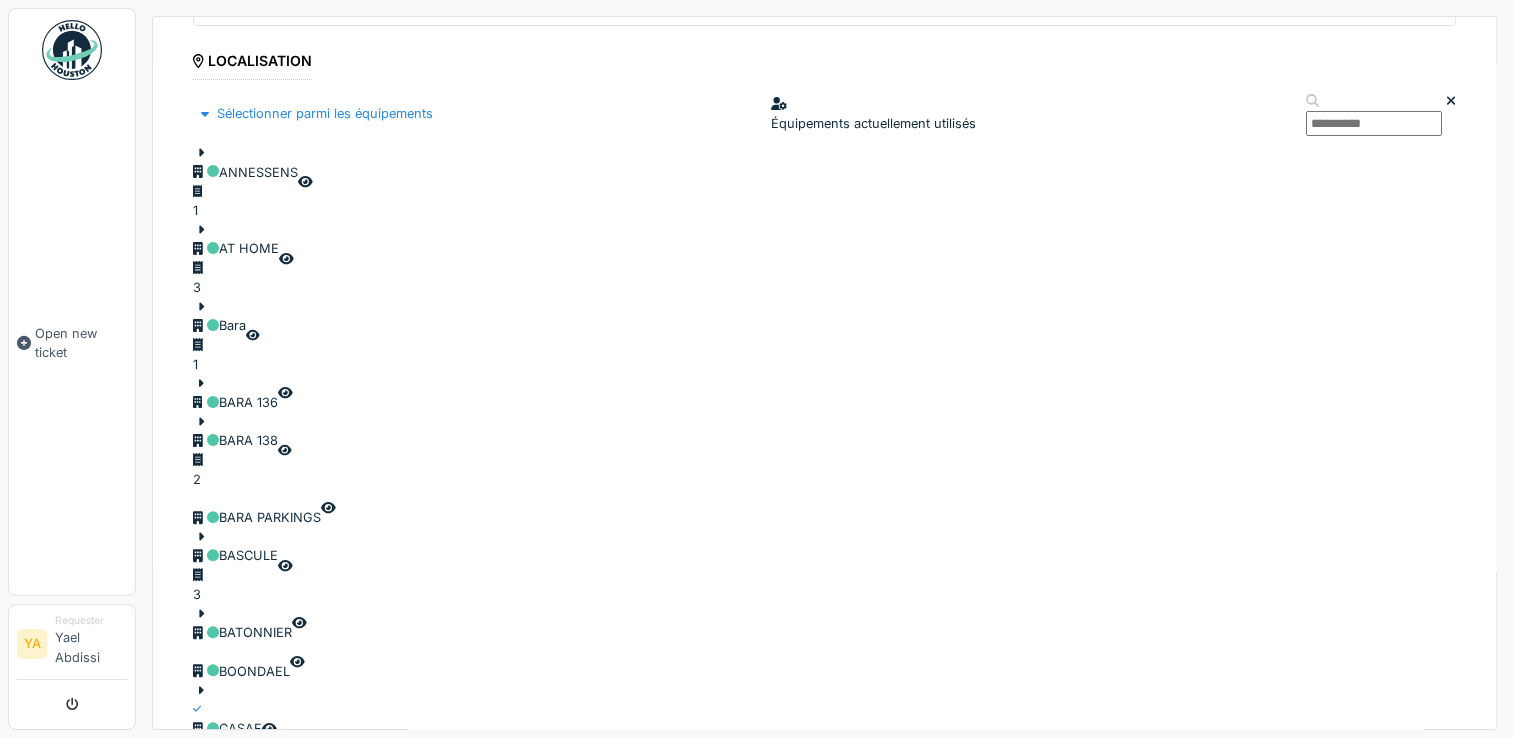 scroll, scrollTop: 0, scrollLeft: 0, axis: both 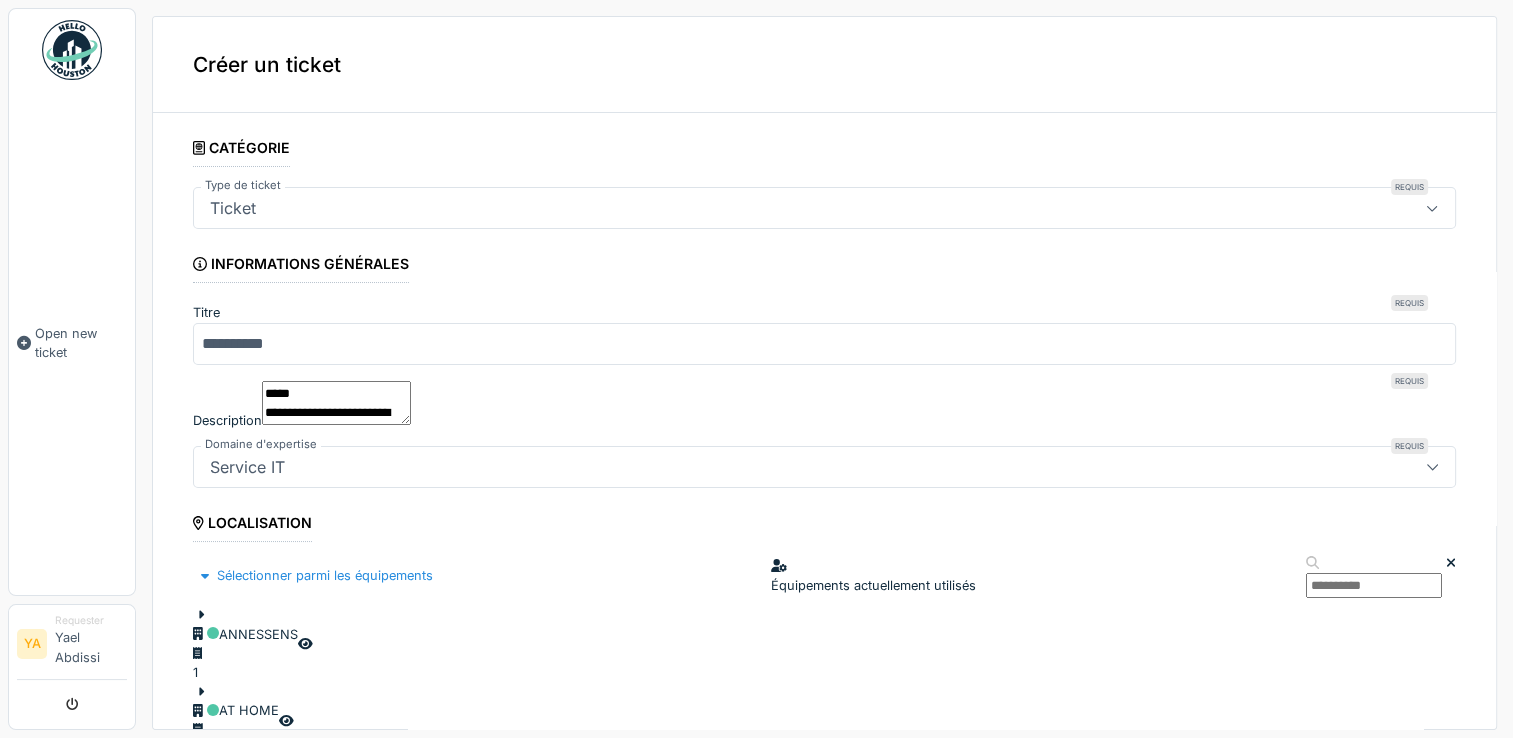 click on "**********" at bounding box center [336, 403] 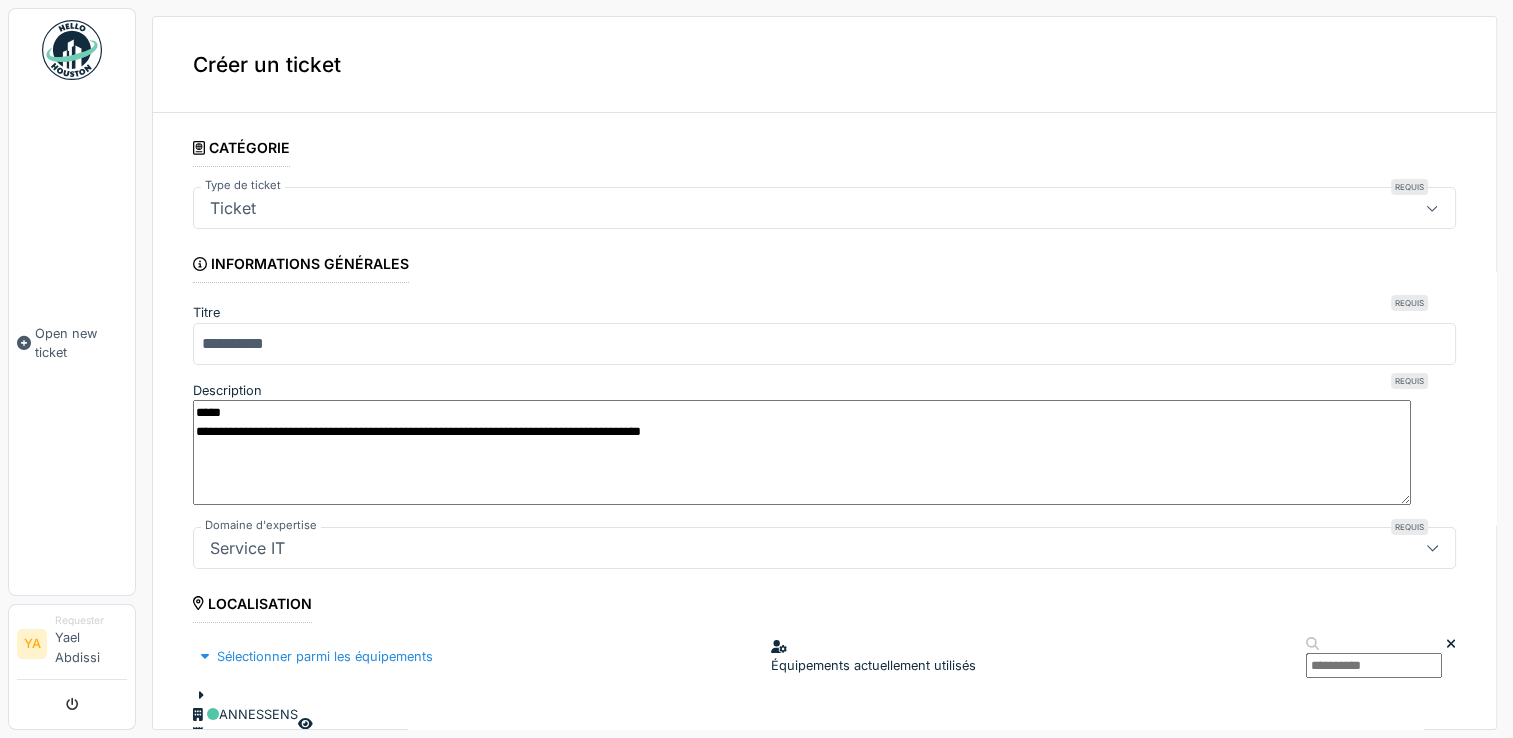 scroll, scrollTop: 0, scrollLeft: 0, axis: both 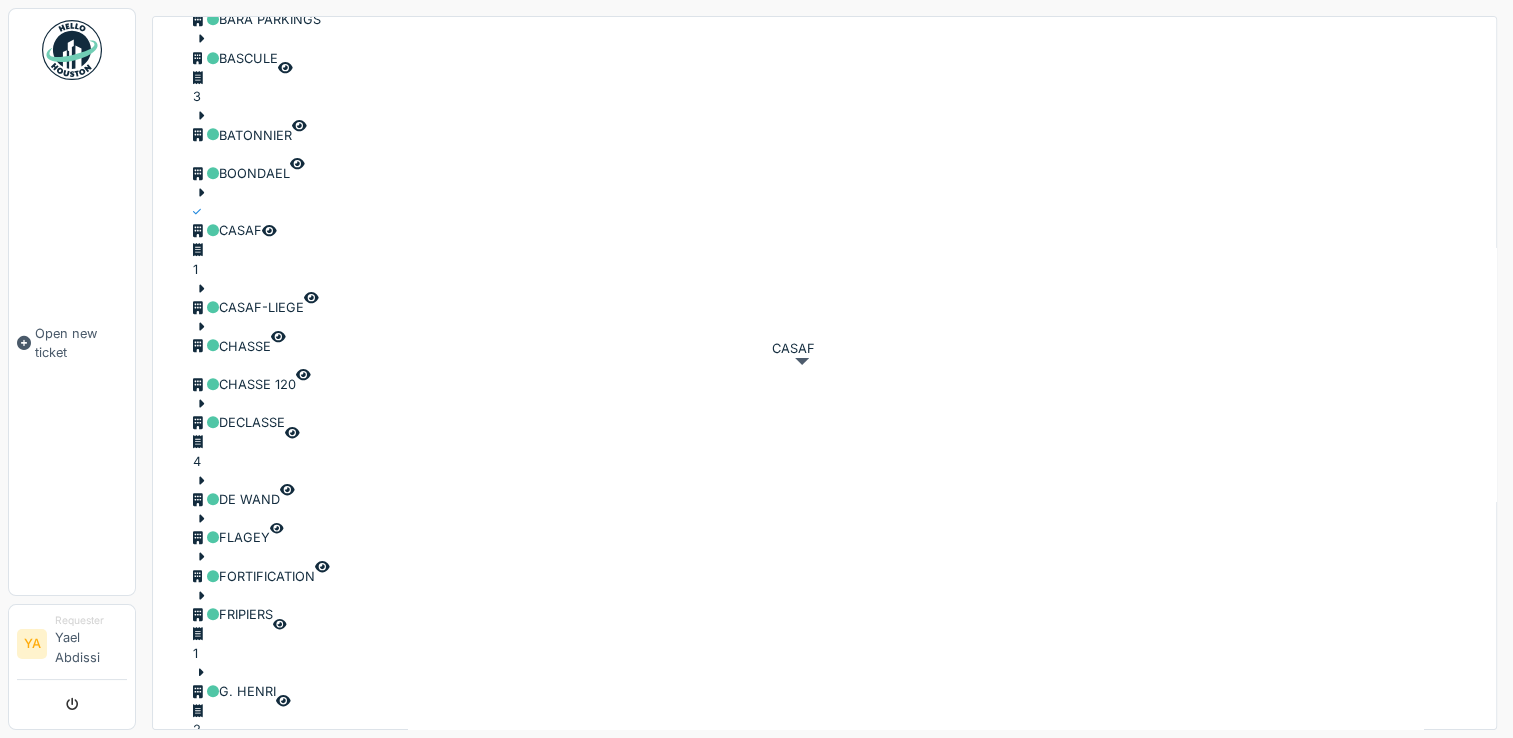 type on "**********" 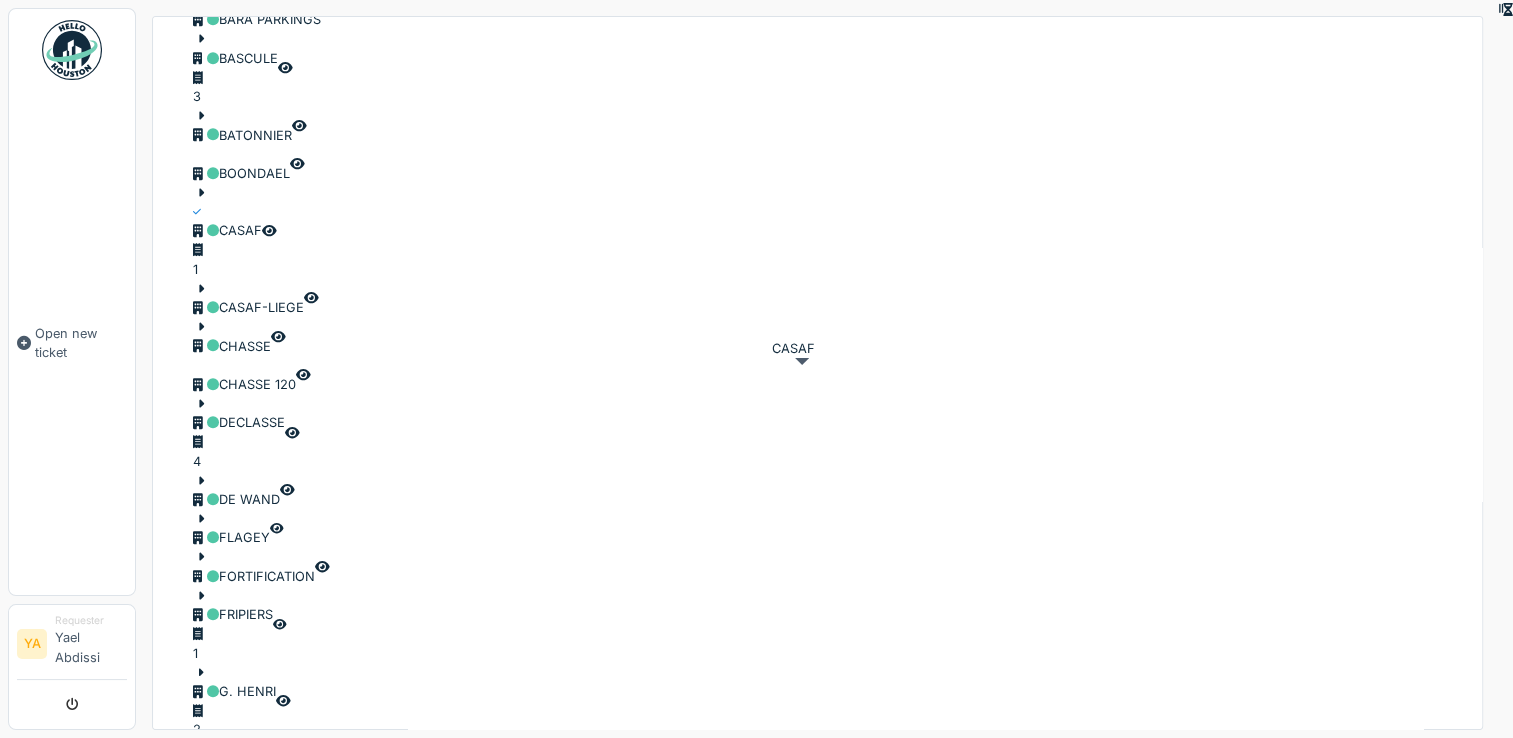 scroll, scrollTop: 1089, scrollLeft: 0, axis: vertical 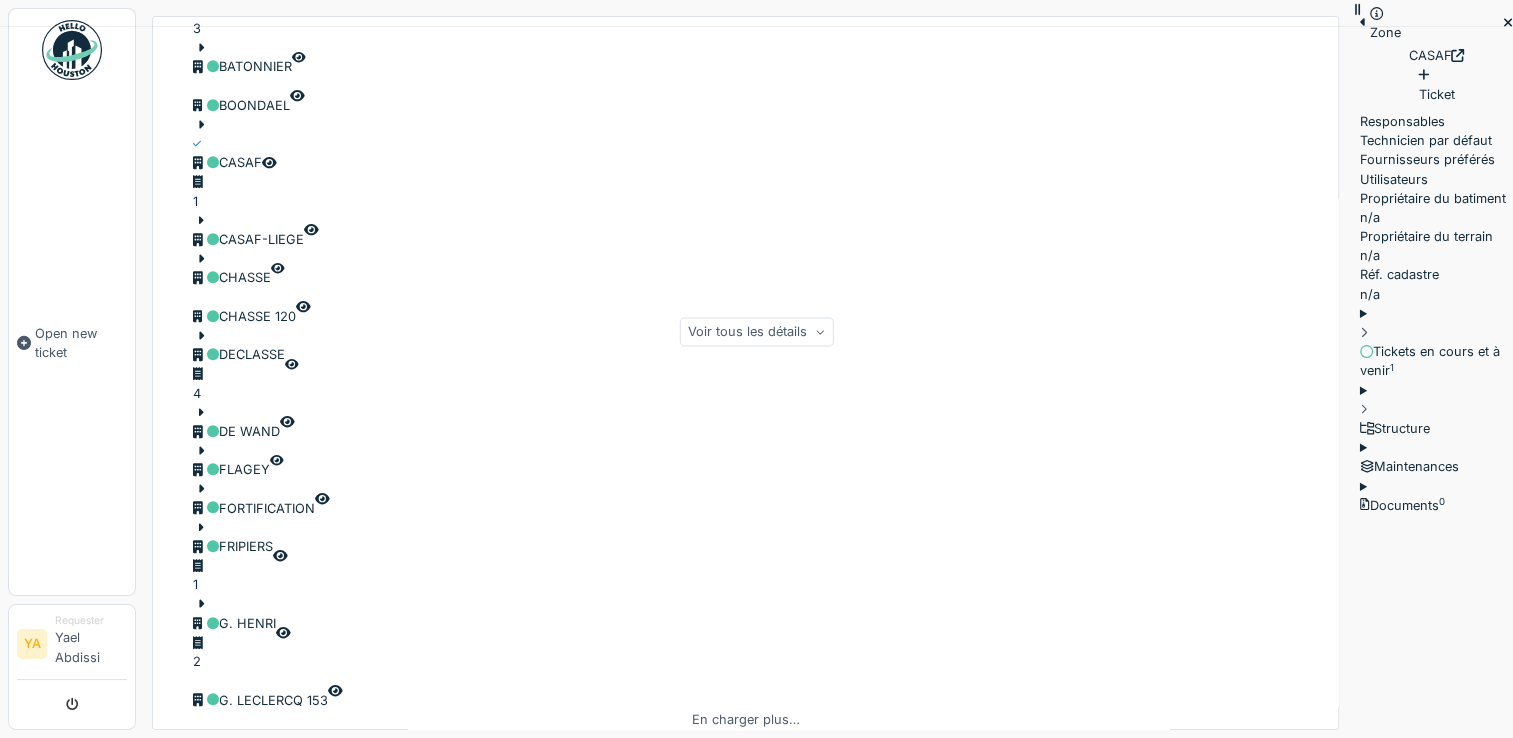 click on "Aucun équipement sélectionné" at bounding box center [754, 863] 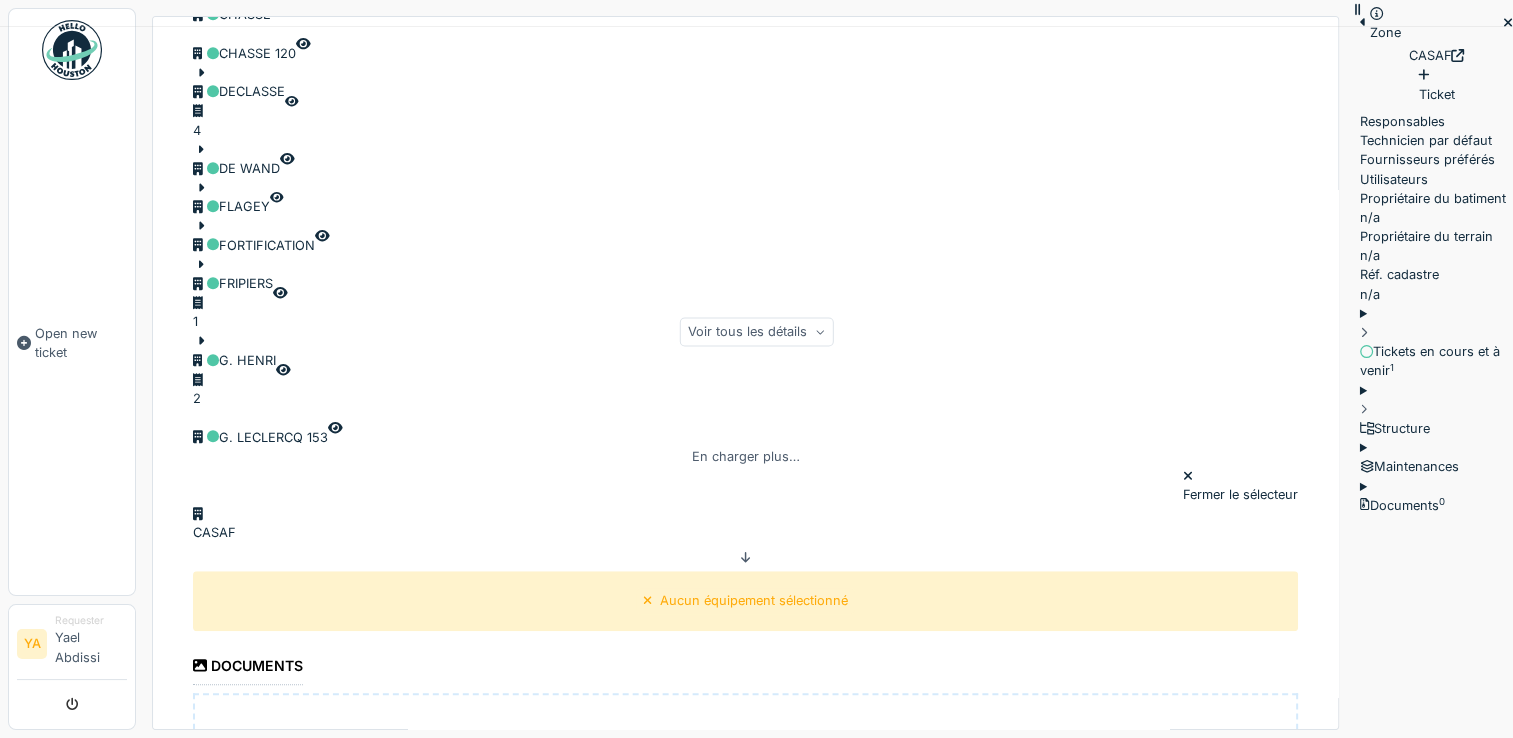 click on "**********" at bounding box center [745, 1046] 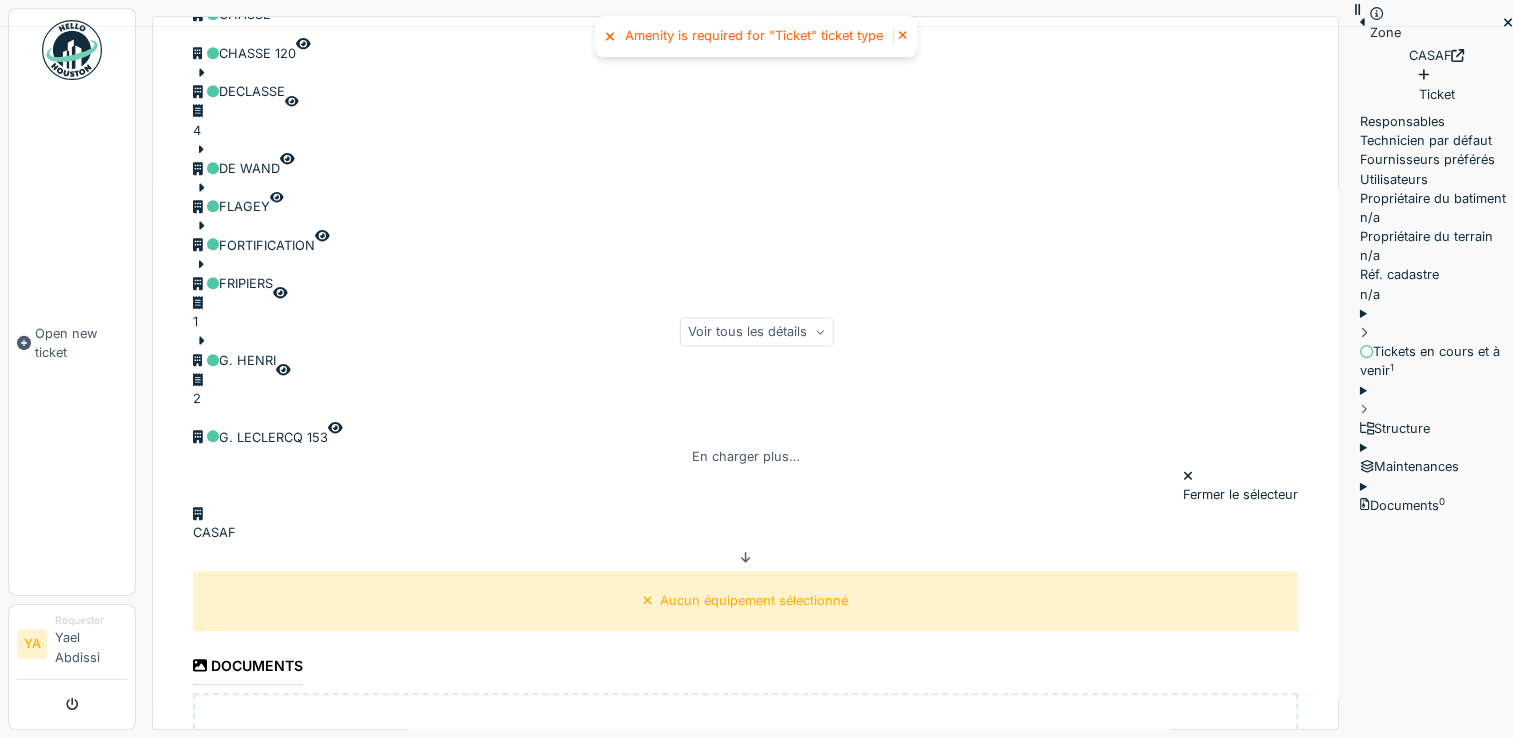 click at bounding box center [610, 36] 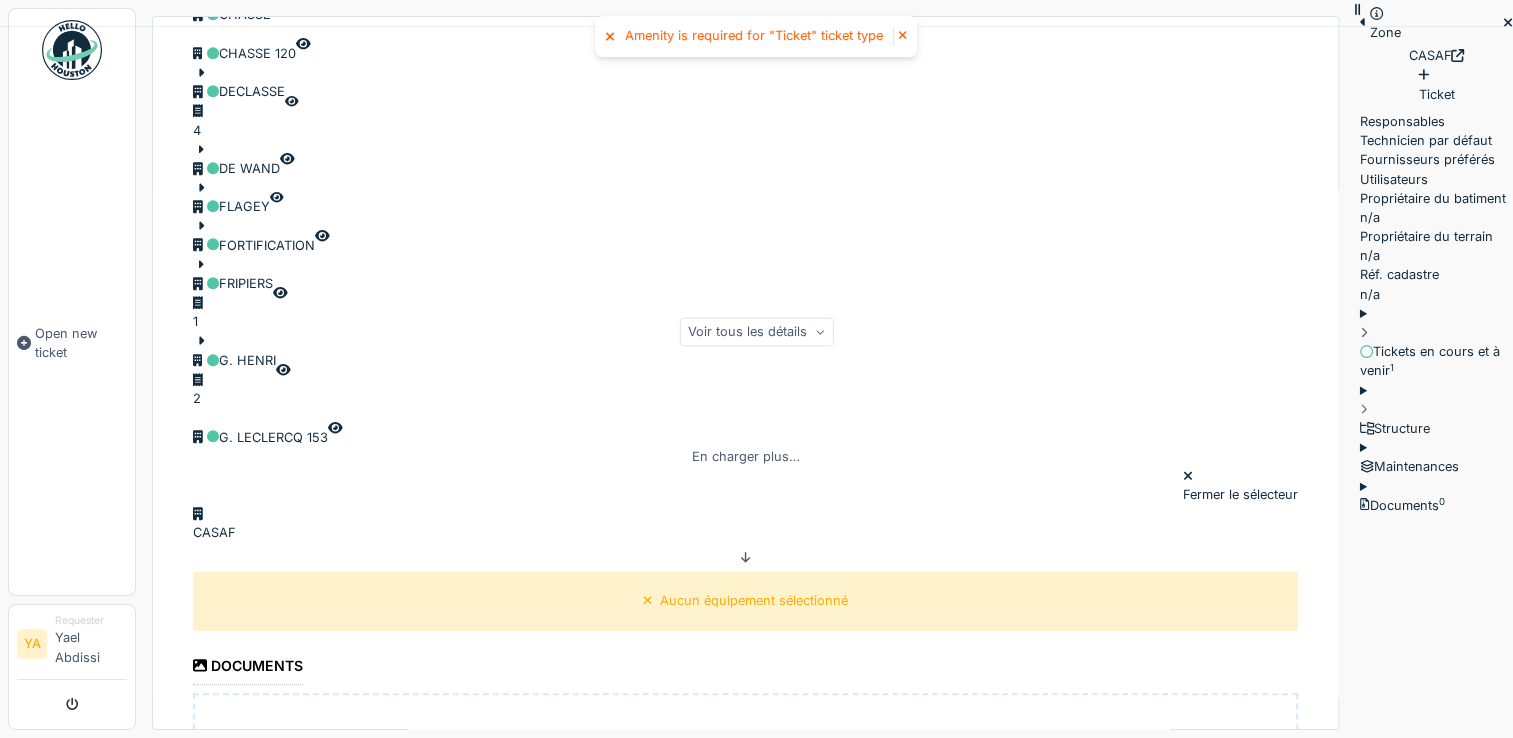 click at bounding box center (610, 36) 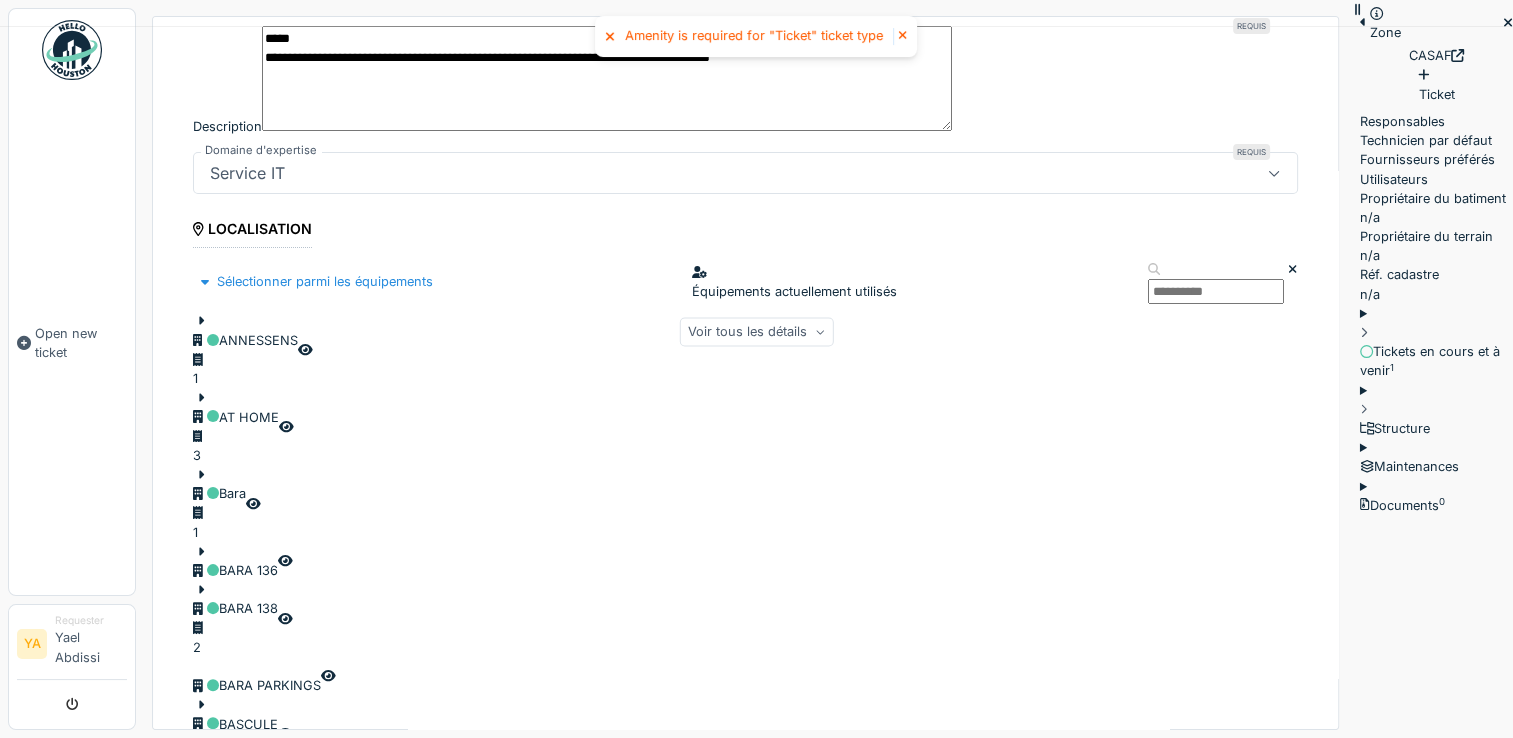 scroll, scrollTop: 0, scrollLeft: 0, axis: both 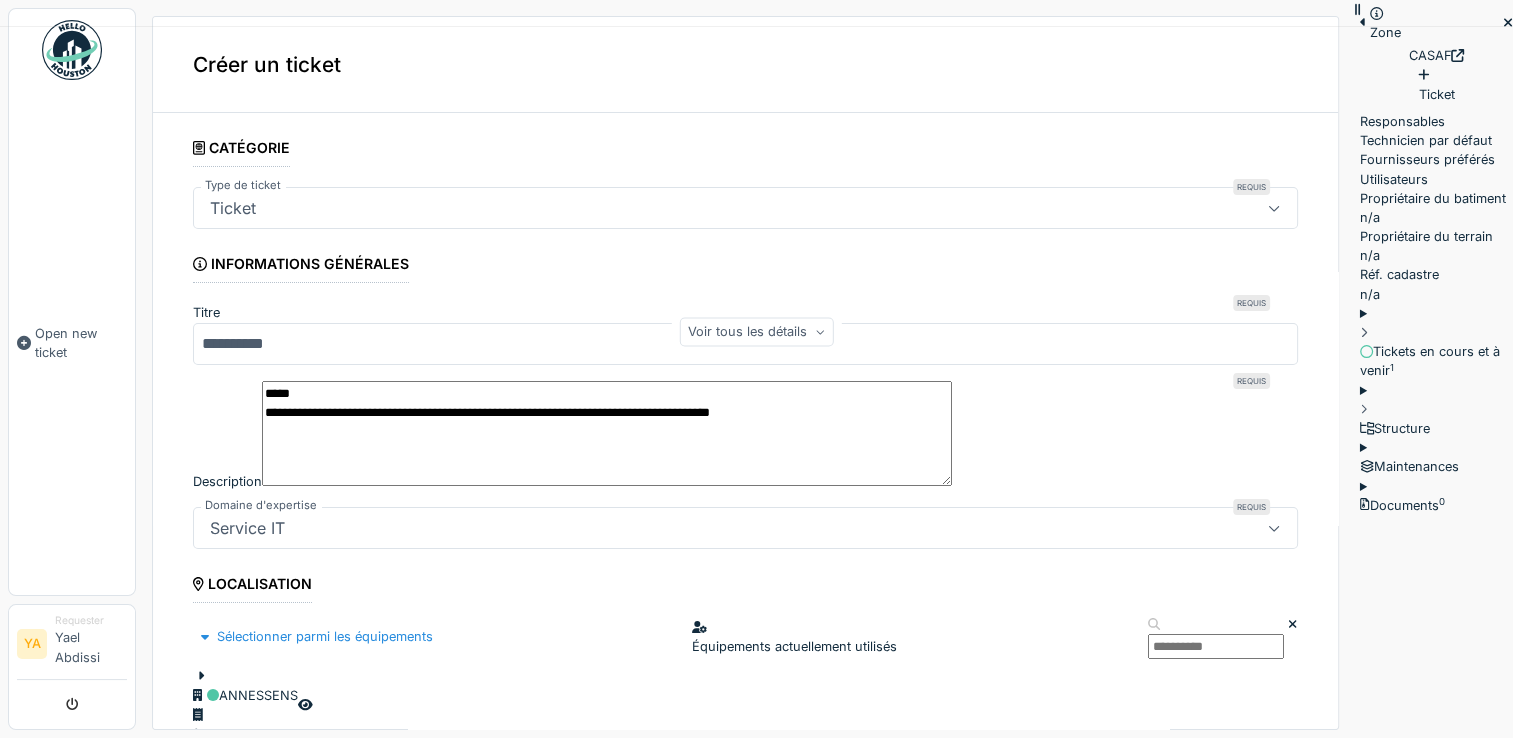 click on "**********" at bounding box center [745, 1302] 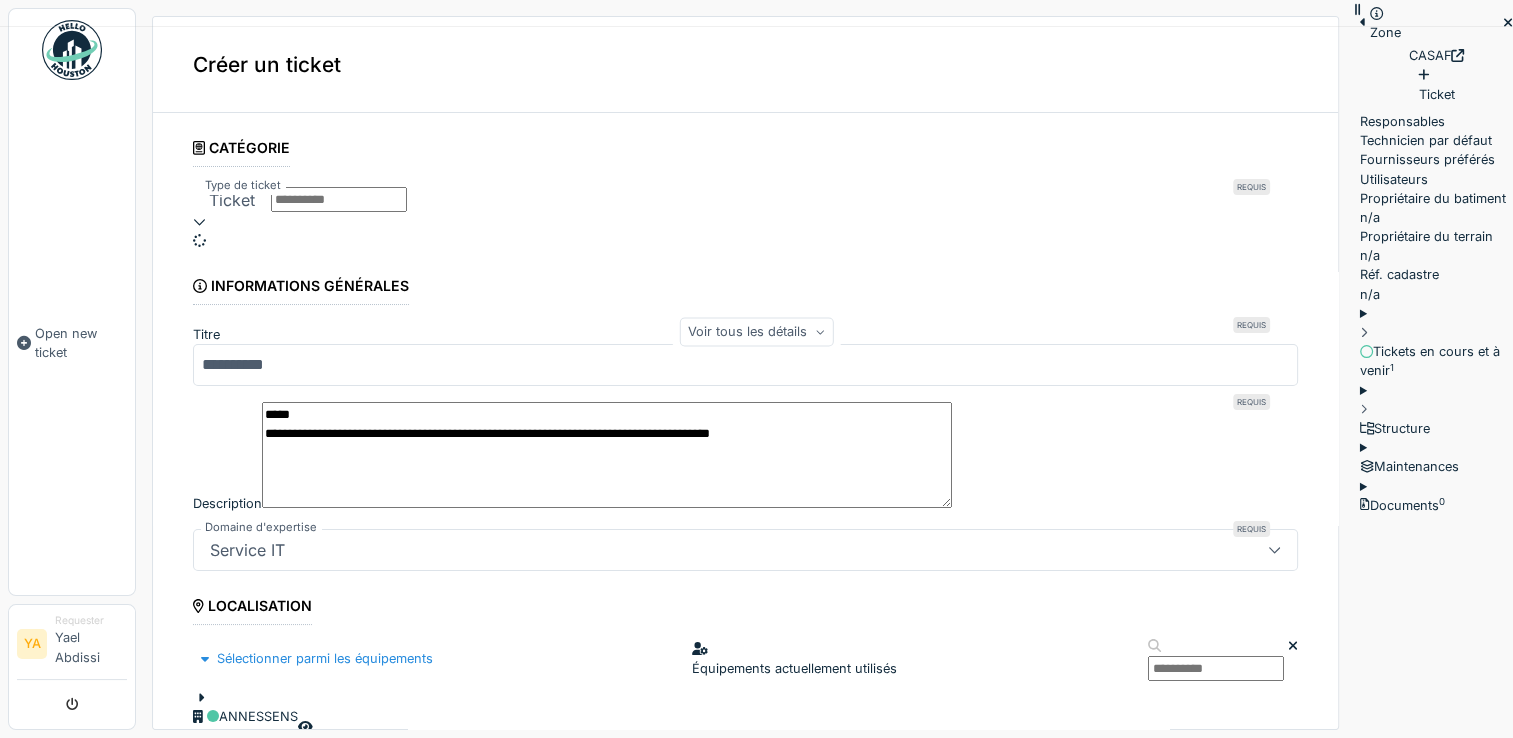 scroll, scrollTop: 0, scrollLeft: 0, axis: both 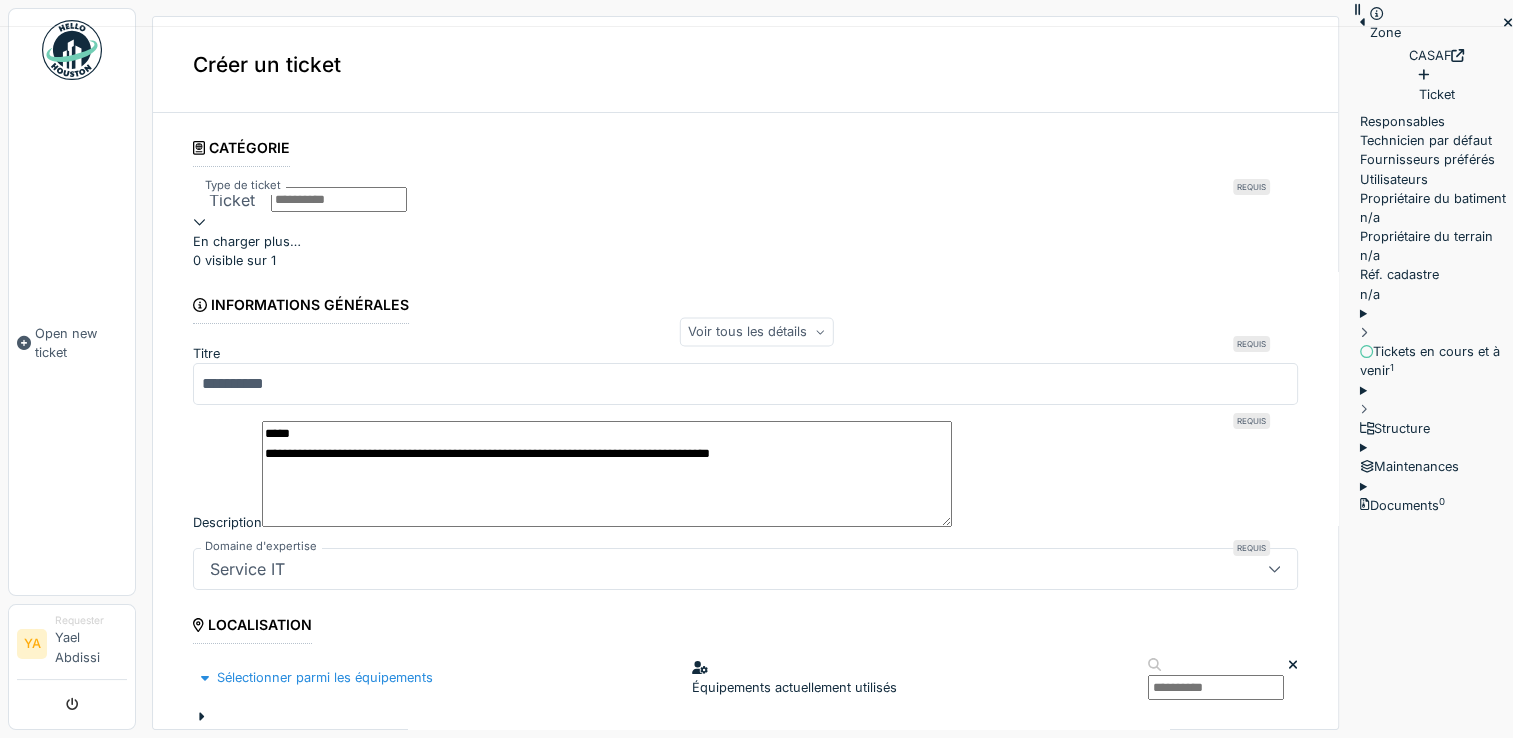 click at bounding box center (745, 221) 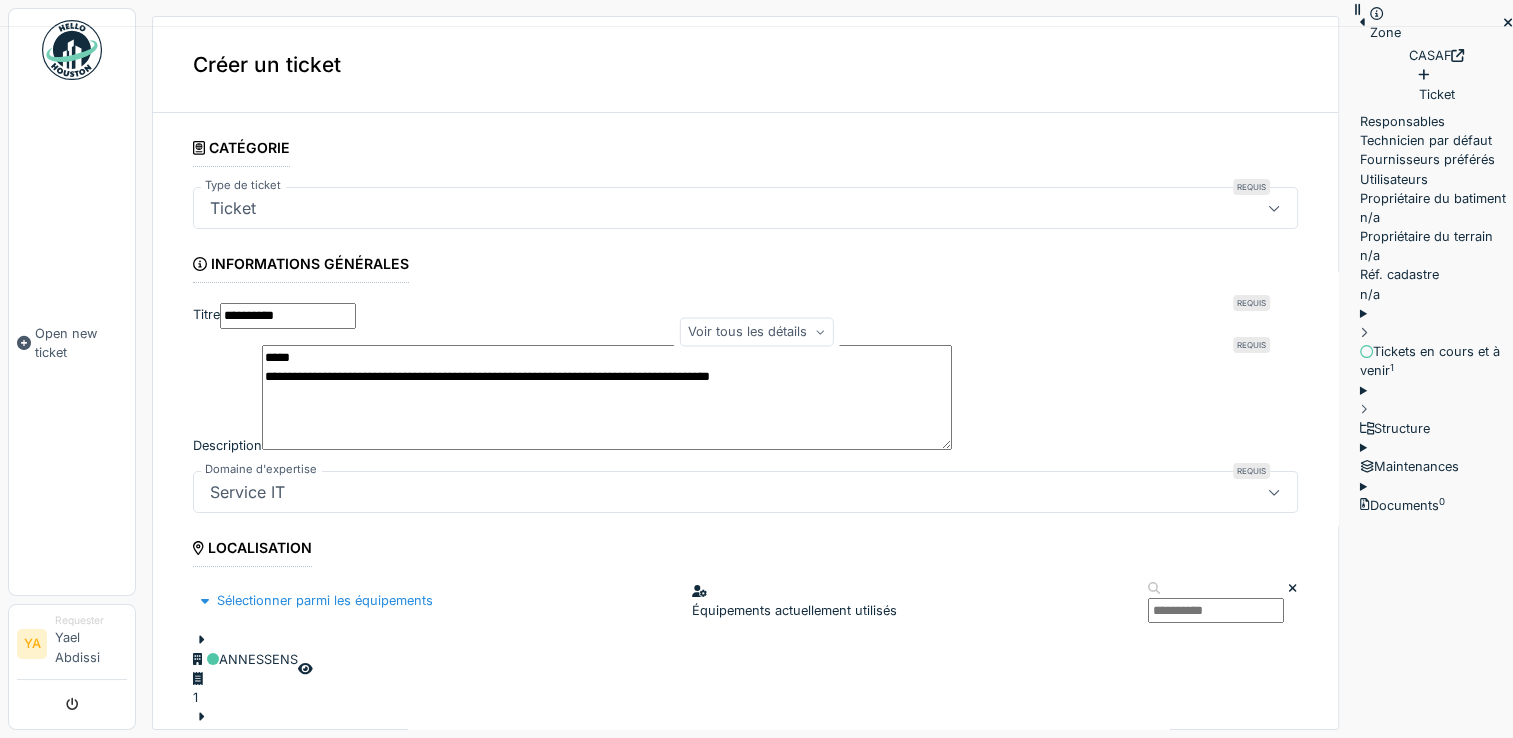 click on "**********" at bounding box center [288, 315] 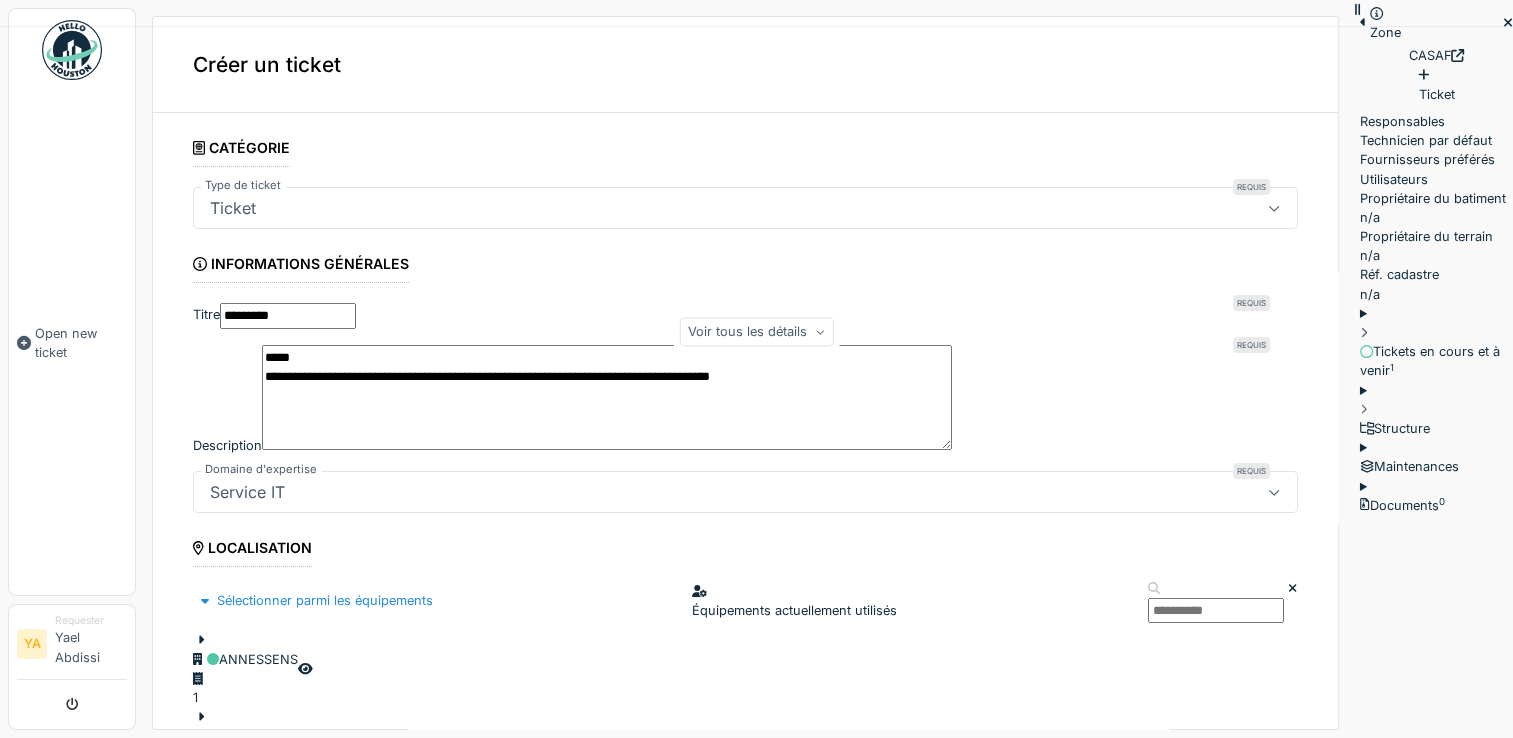 scroll, scrollTop: 157, scrollLeft: 0, axis: vertical 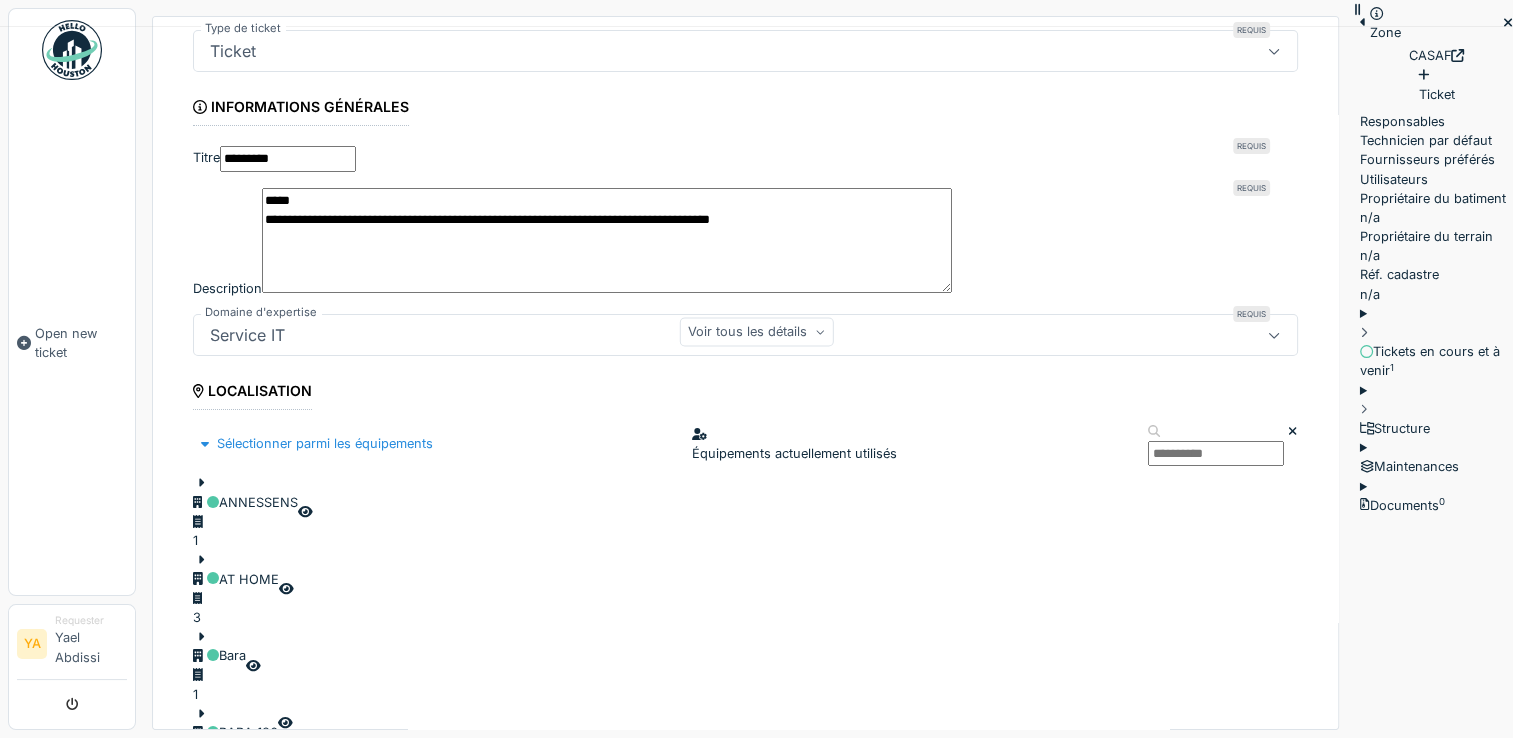 type on "********" 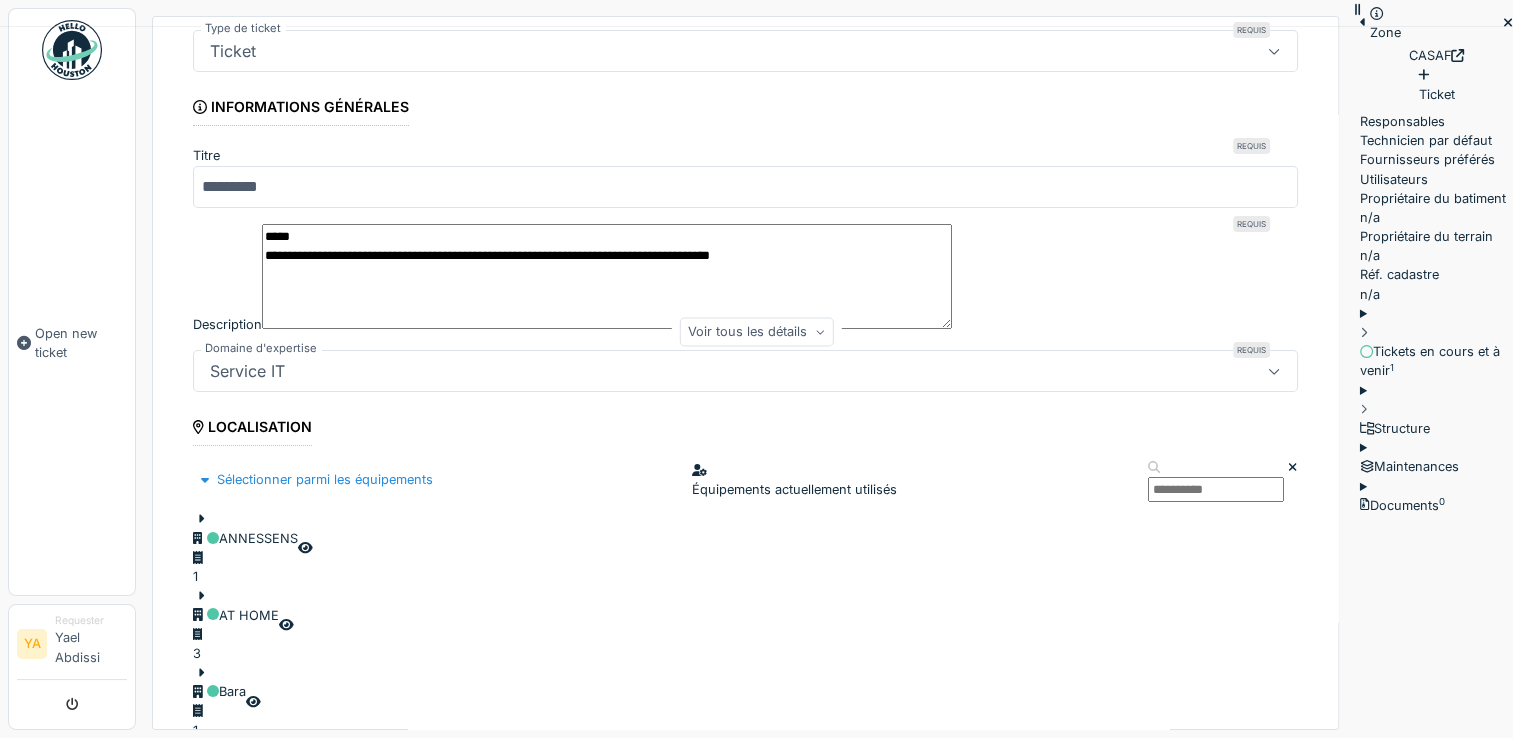 click on "**********" at bounding box center (607, 277) 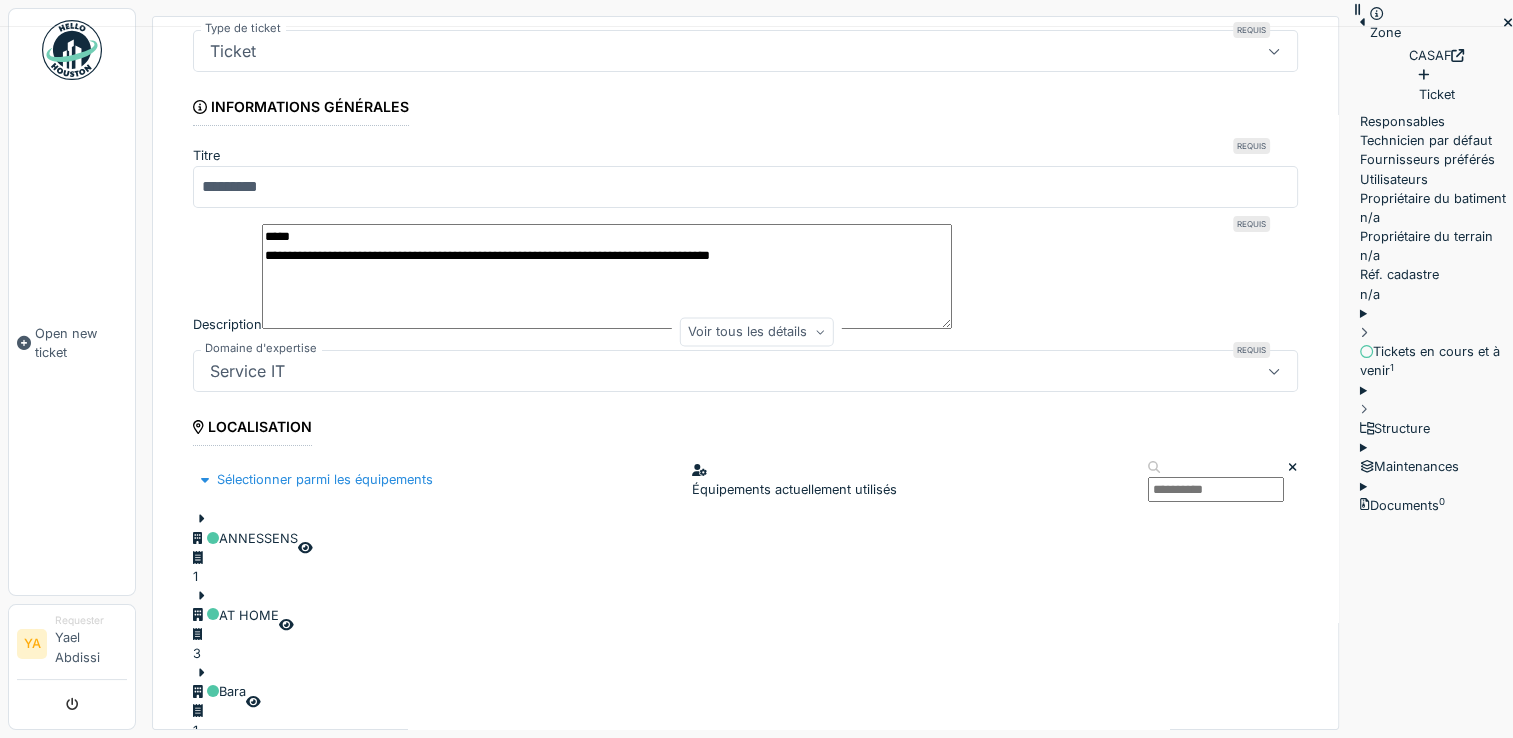 click at bounding box center (1216, 489) 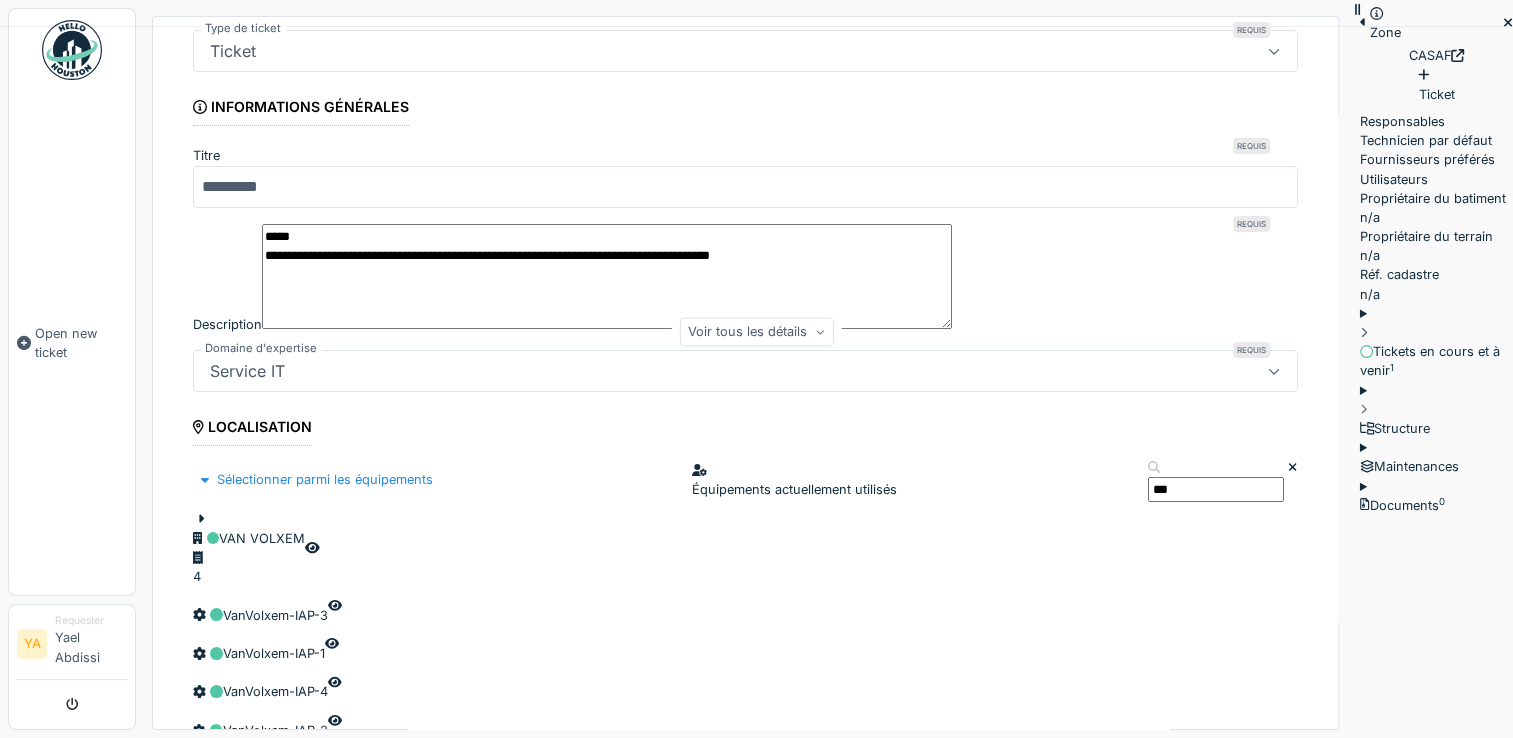 type on "***" 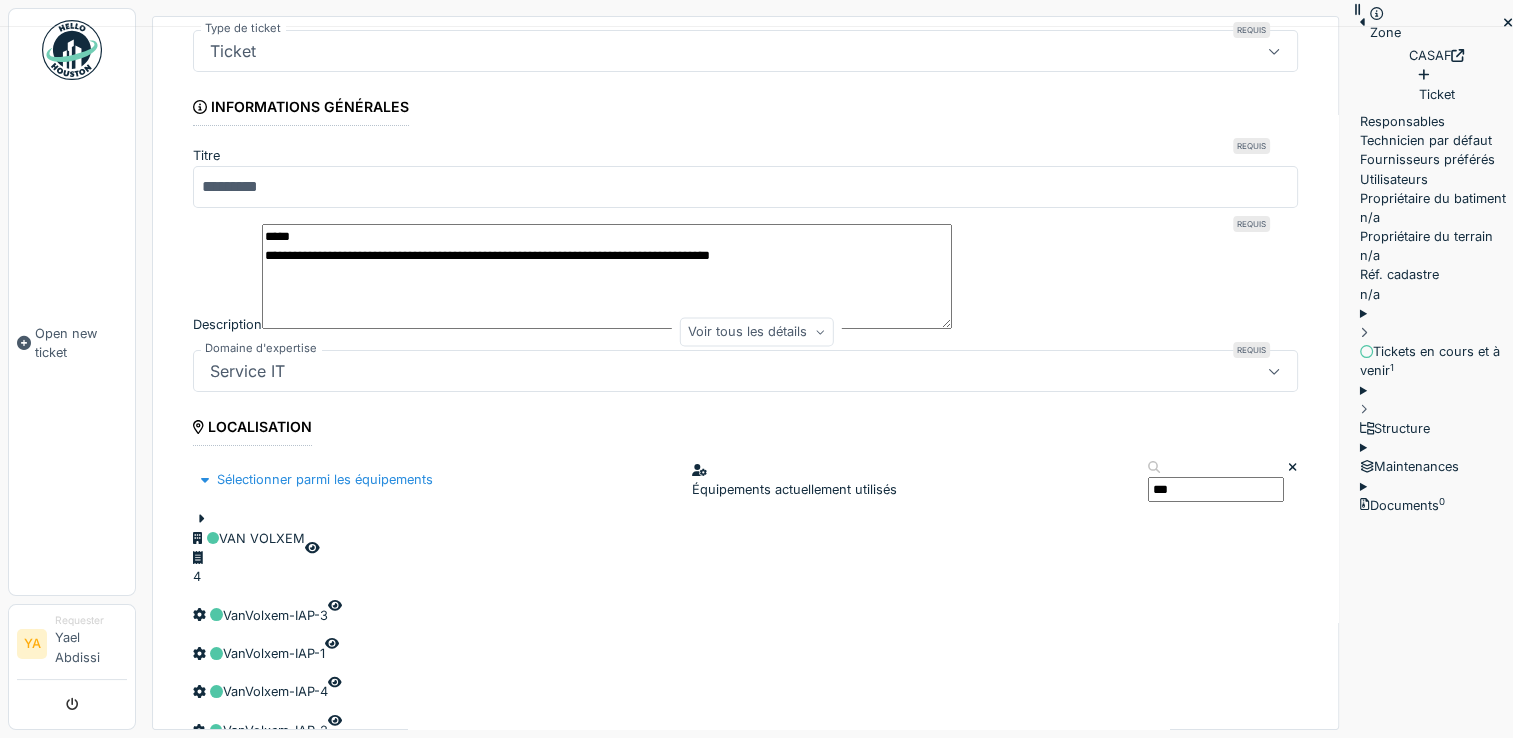 click at bounding box center [249, 529] 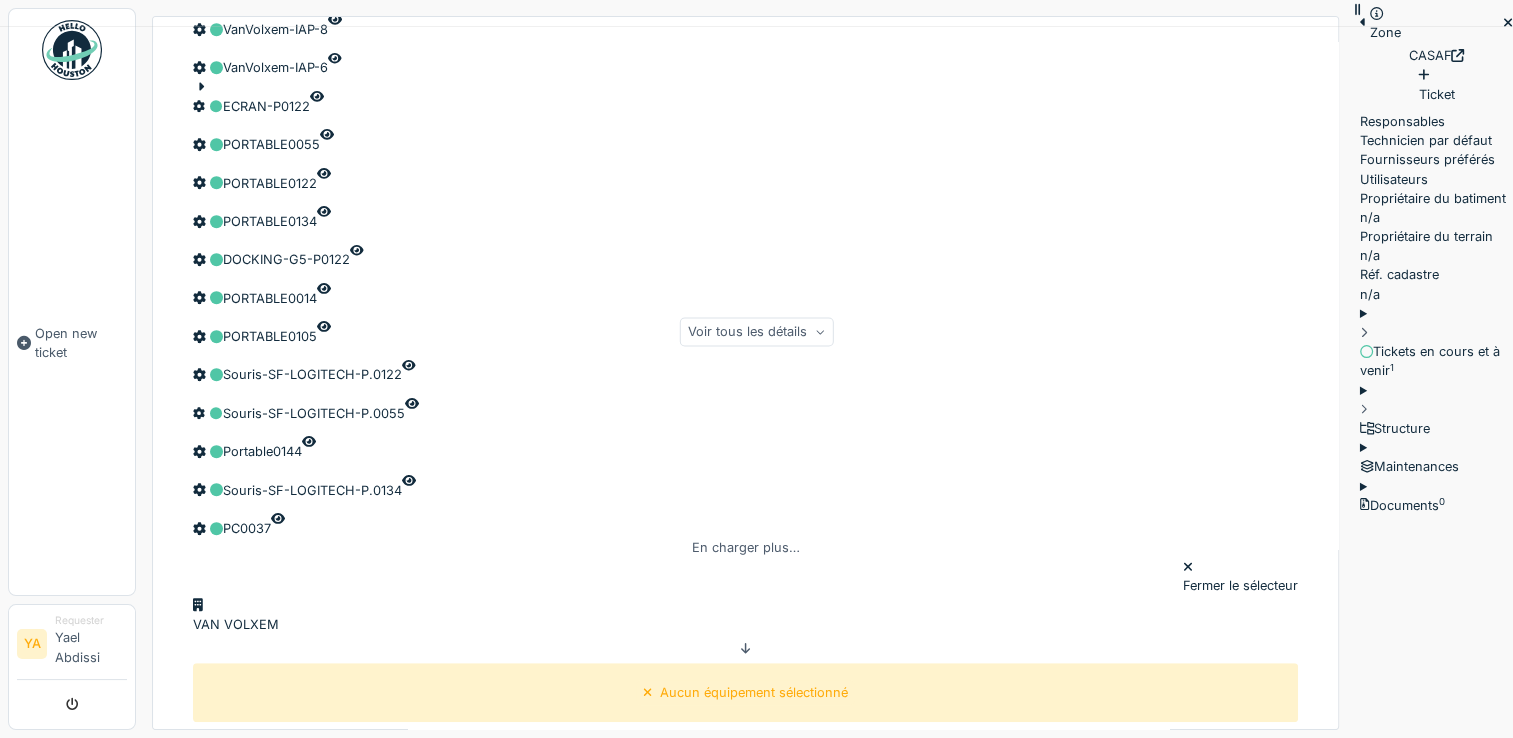 scroll, scrollTop: 1037, scrollLeft: 0, axis: vertical 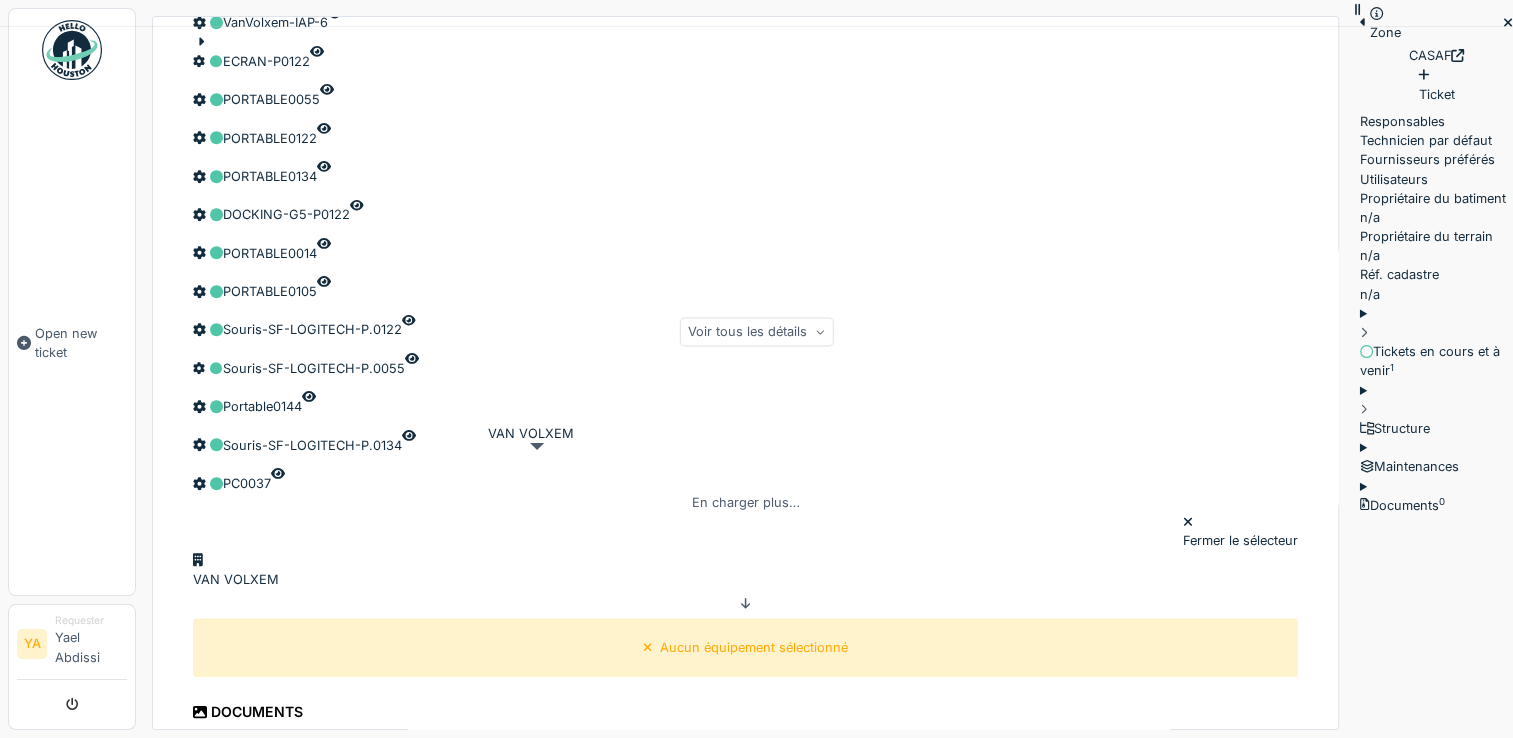click on "VAN VOLXEM" at bounding box center (236, 579) 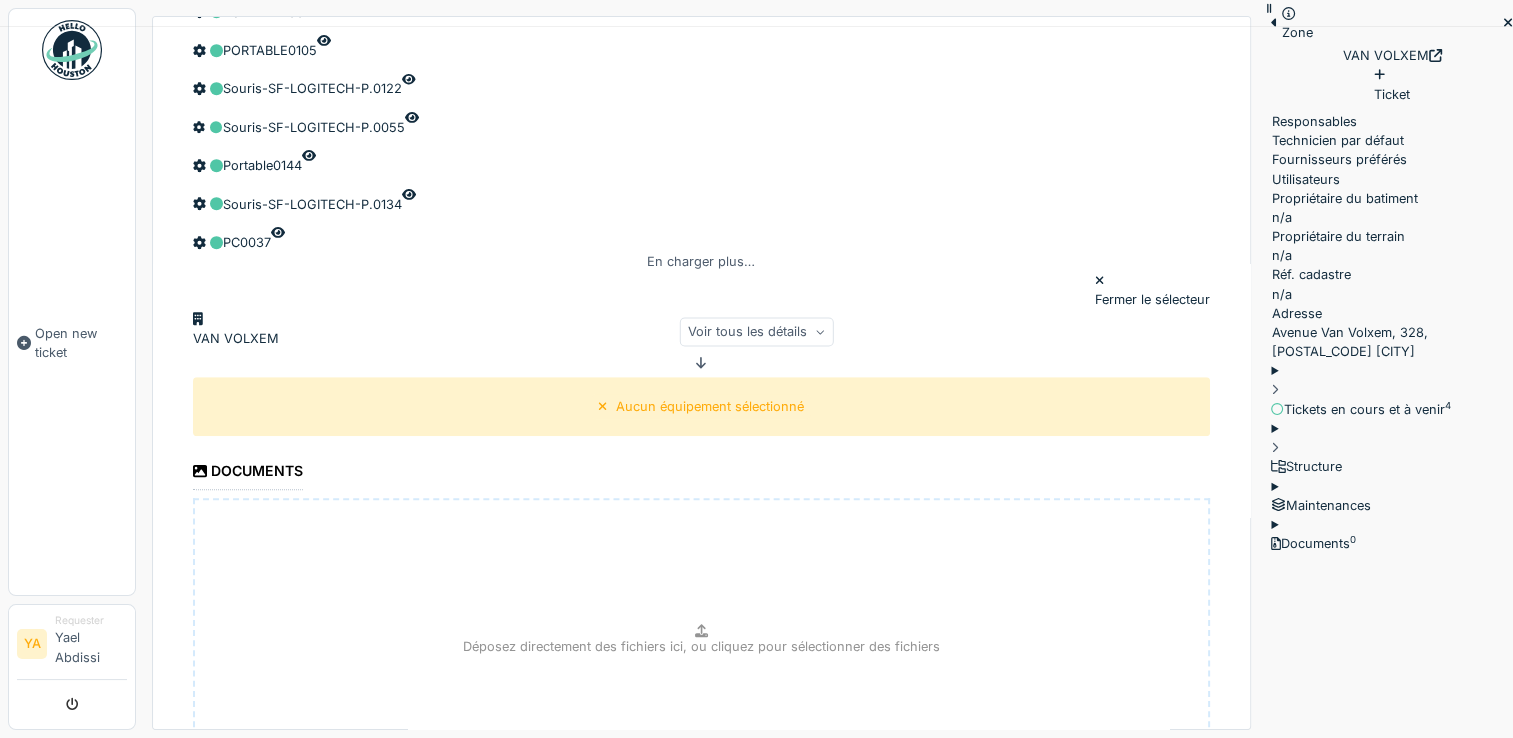 scroll, scrollTop: 1385, scrollLeft: 0, axis: vertical 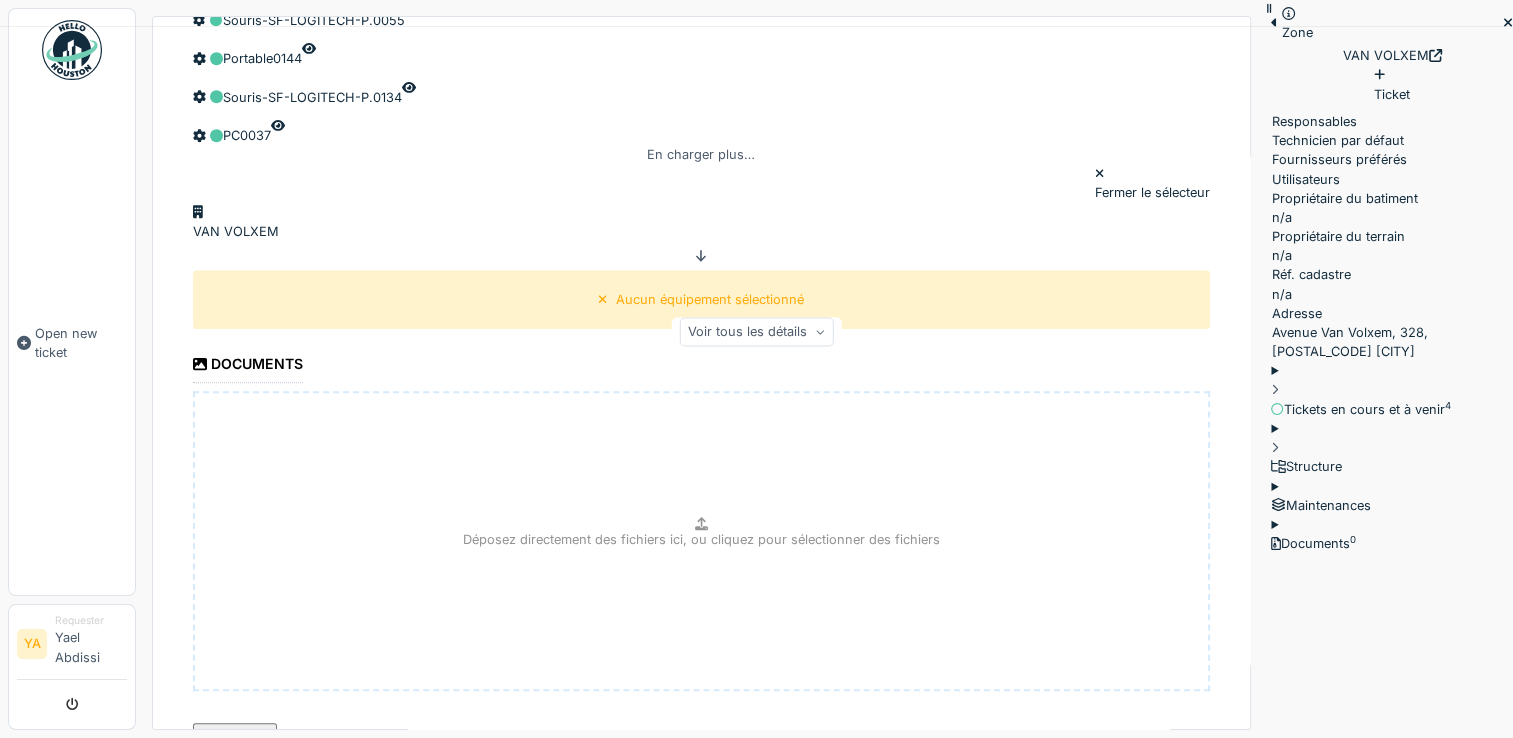 click on "**********" at bounding box center (235, 738) 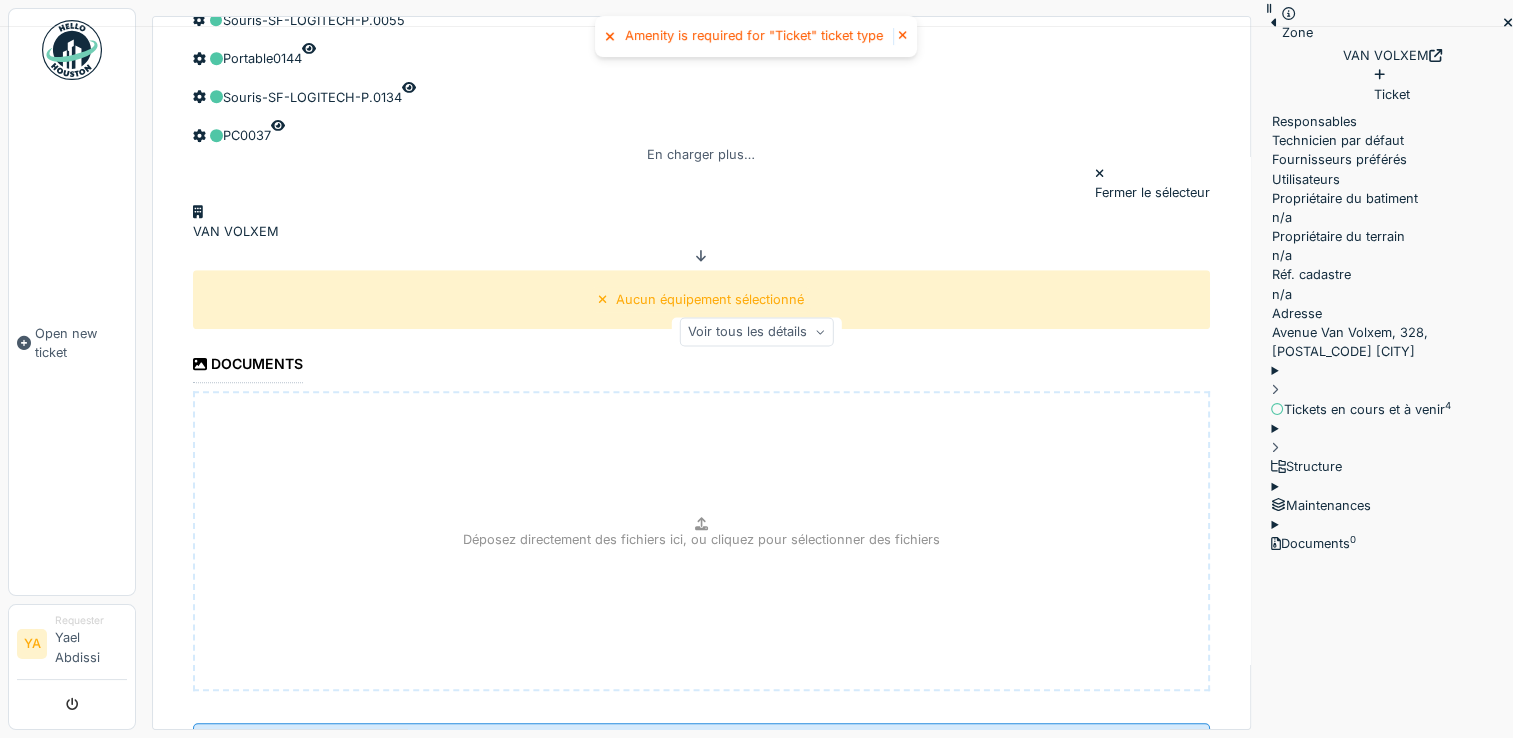 click at bounding box center [610, 36] 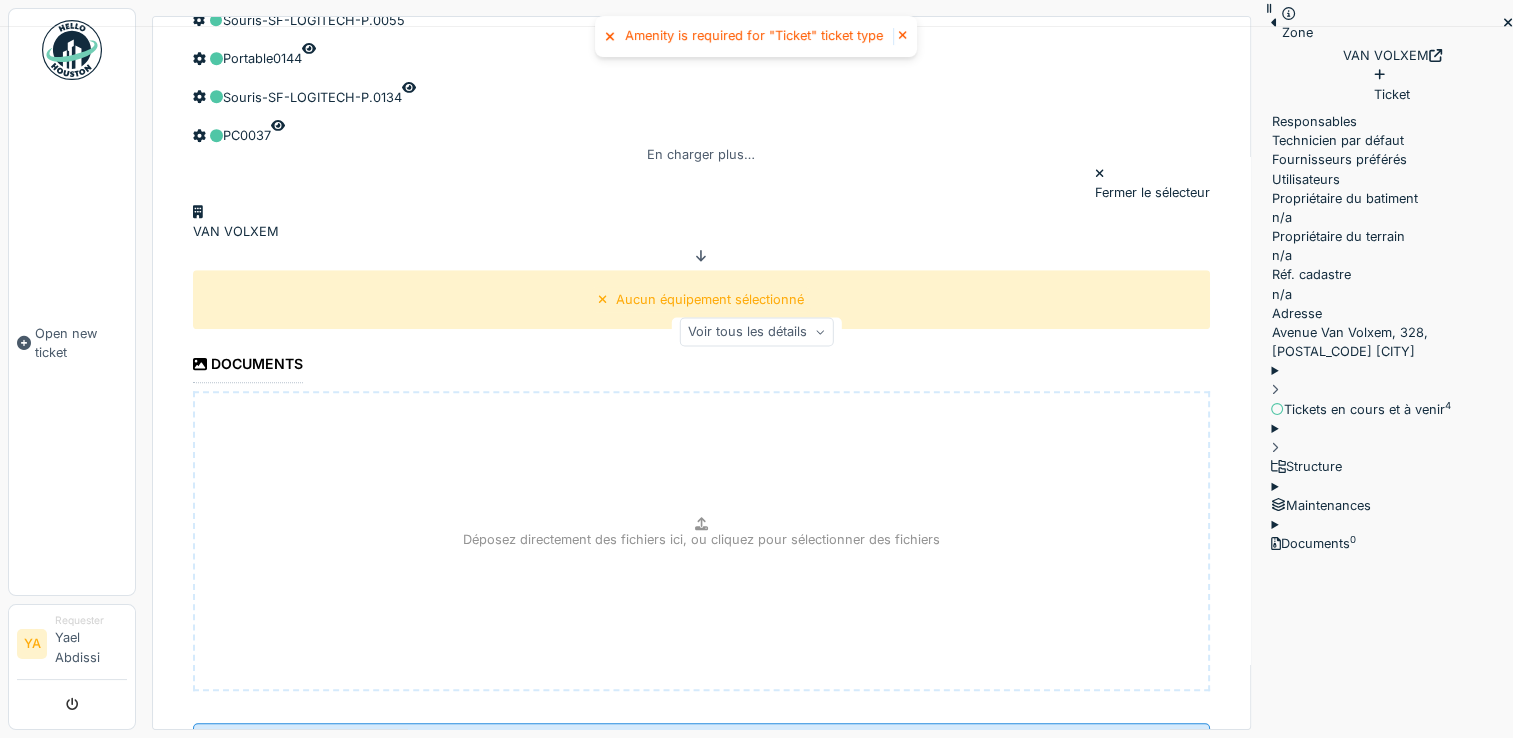 click at bounding box center [903, 36] 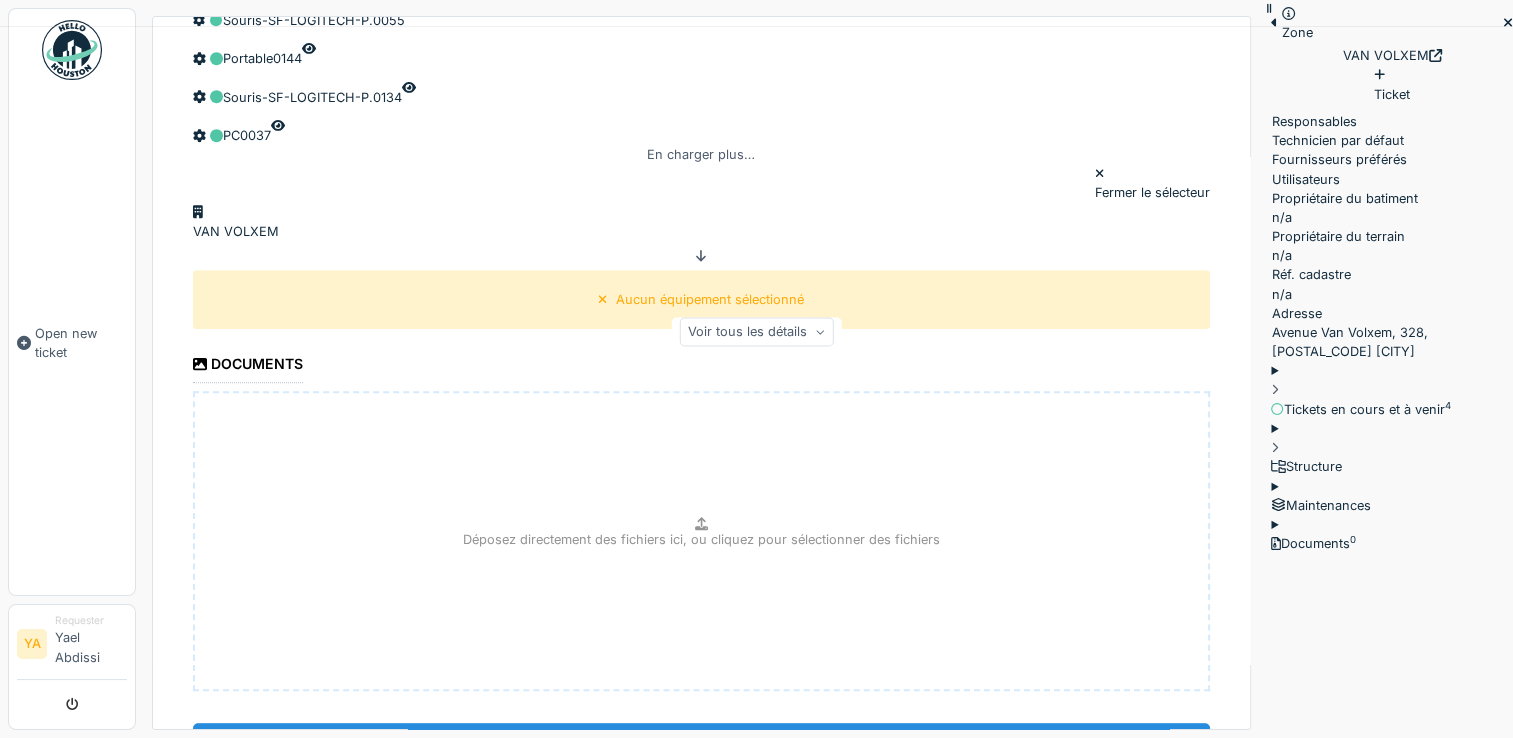 click on "**********" at bounding box center (701, 744) 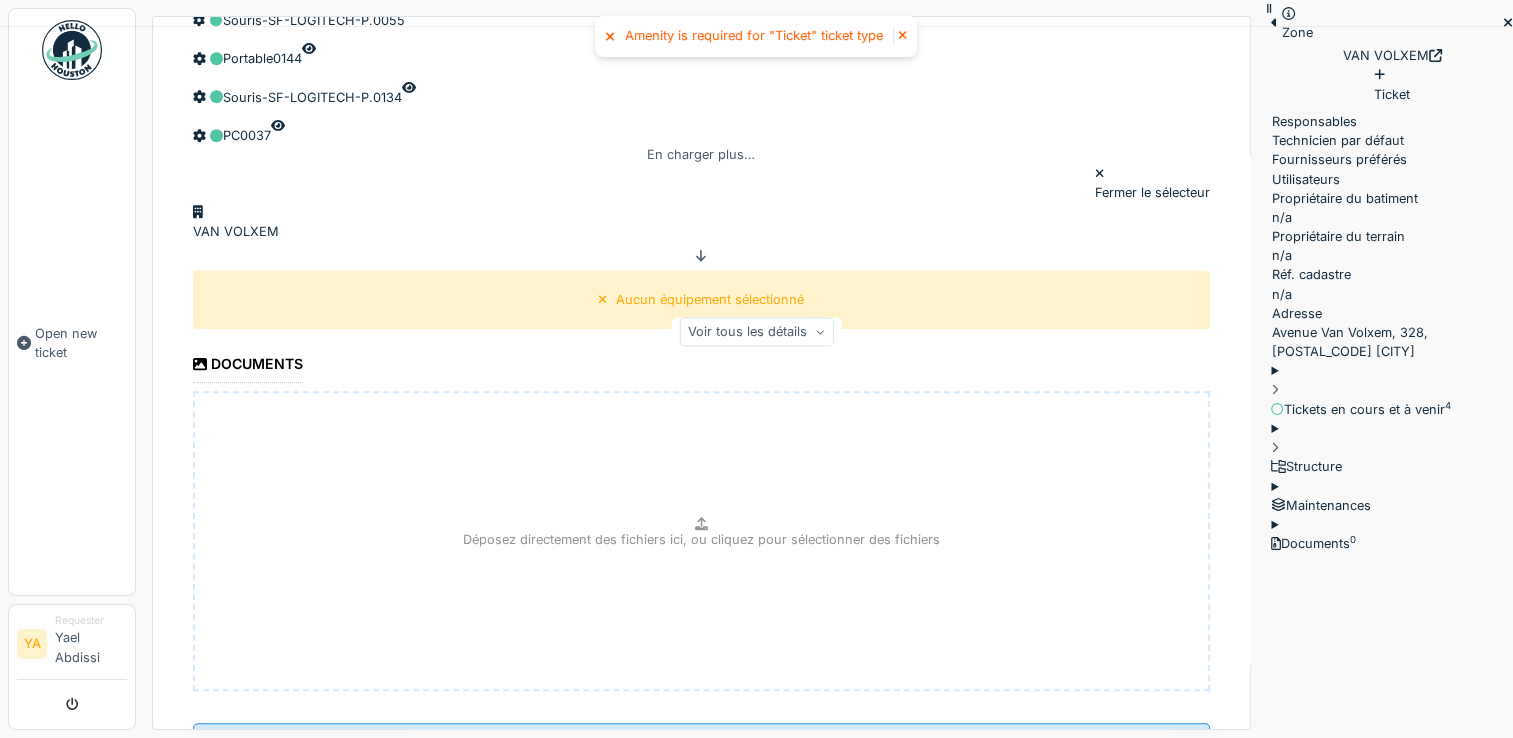 scroll, scrollTop: 1144, scrollLeft: 0, axis: vertical 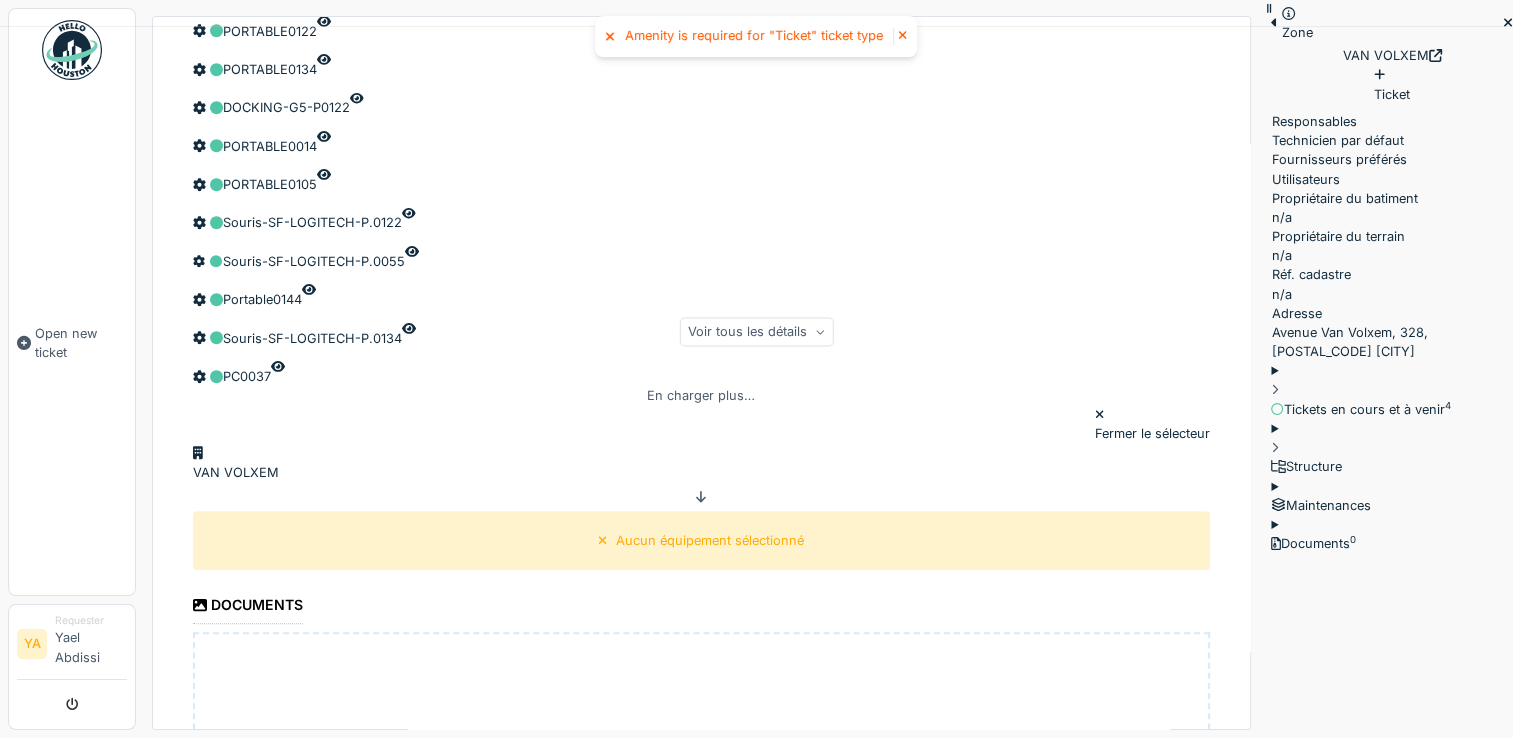 click on "Fermer le sélecteur" at bounding box center (1152, 424) 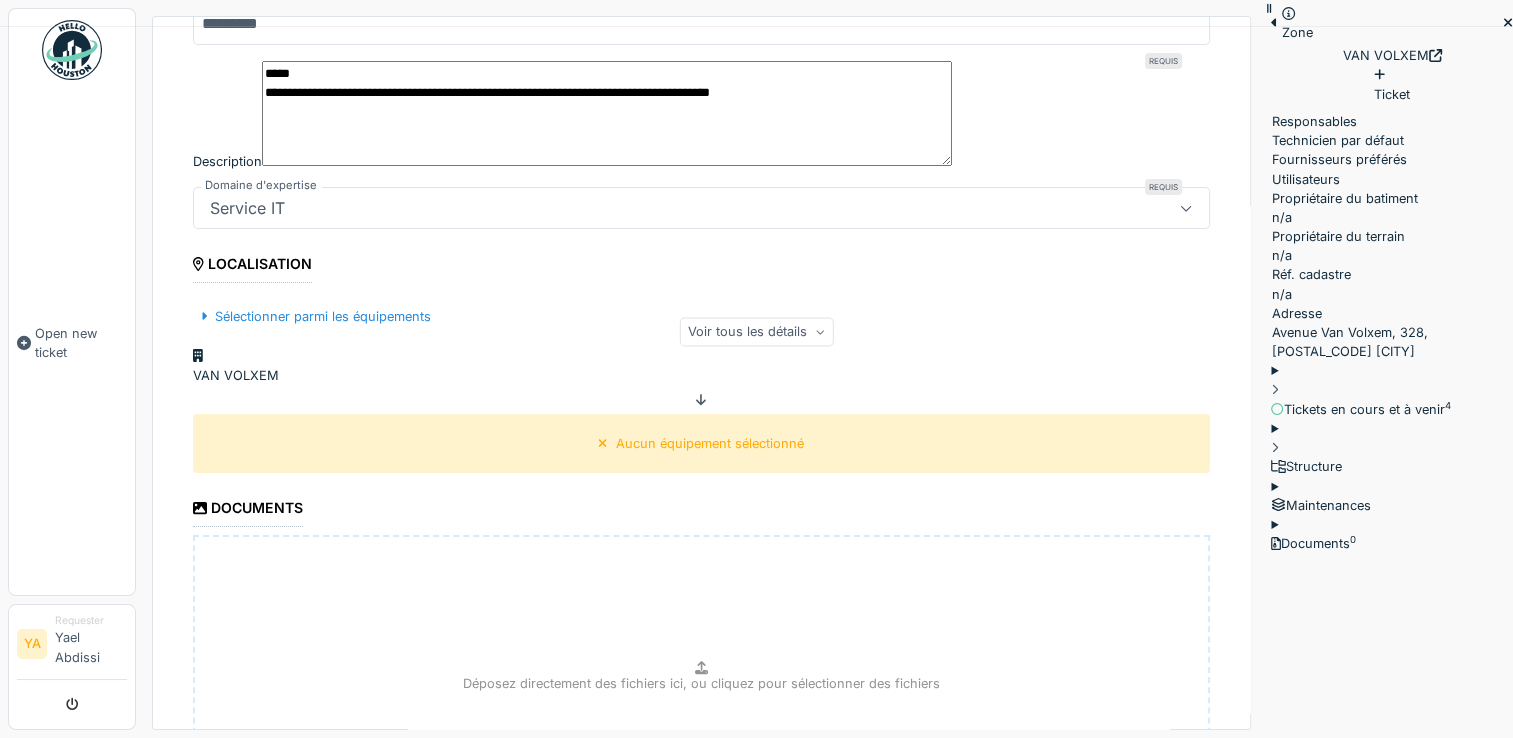 scroll, scrollTop: 560, scrollLeft: 0, axis: vertical 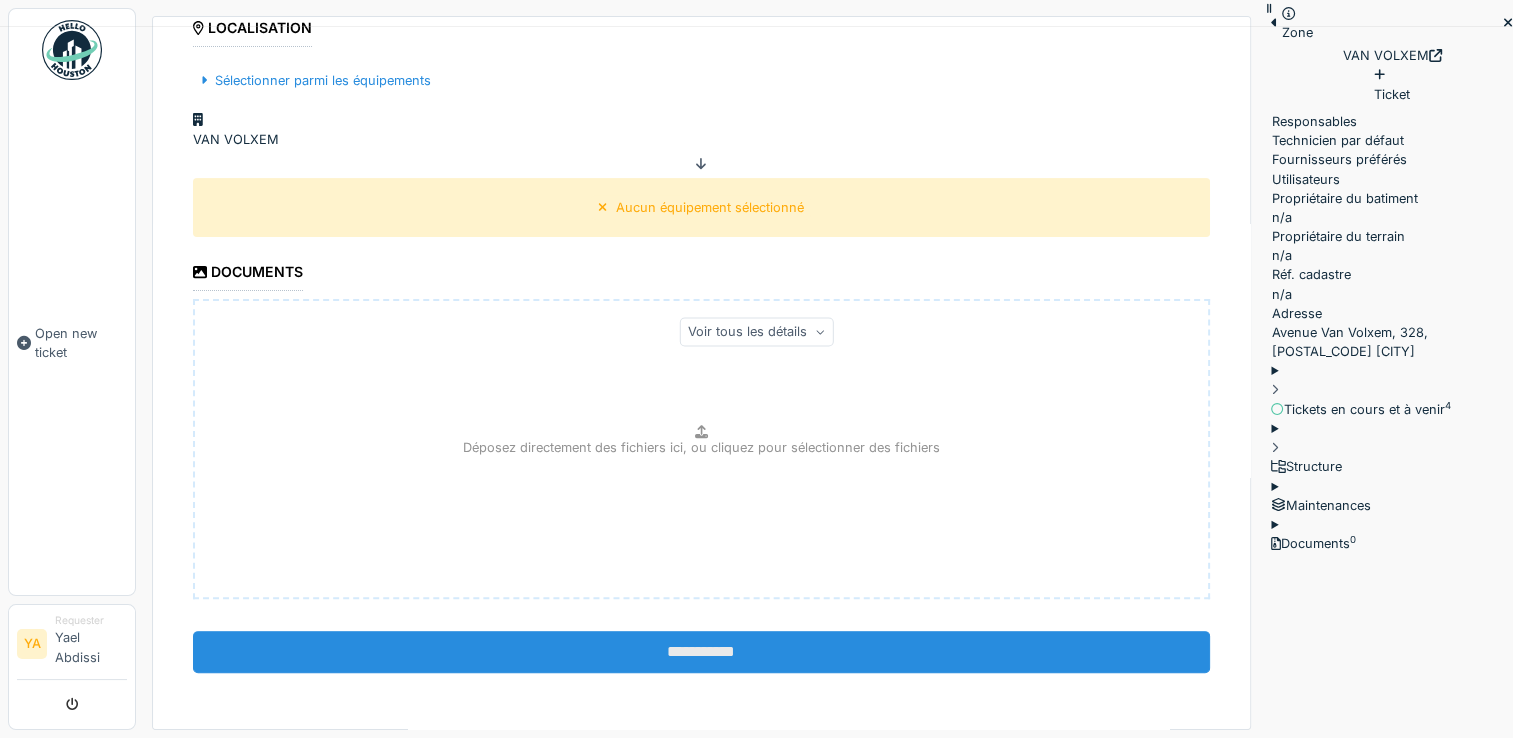 click on "**********" at bounding box center [701, 652] 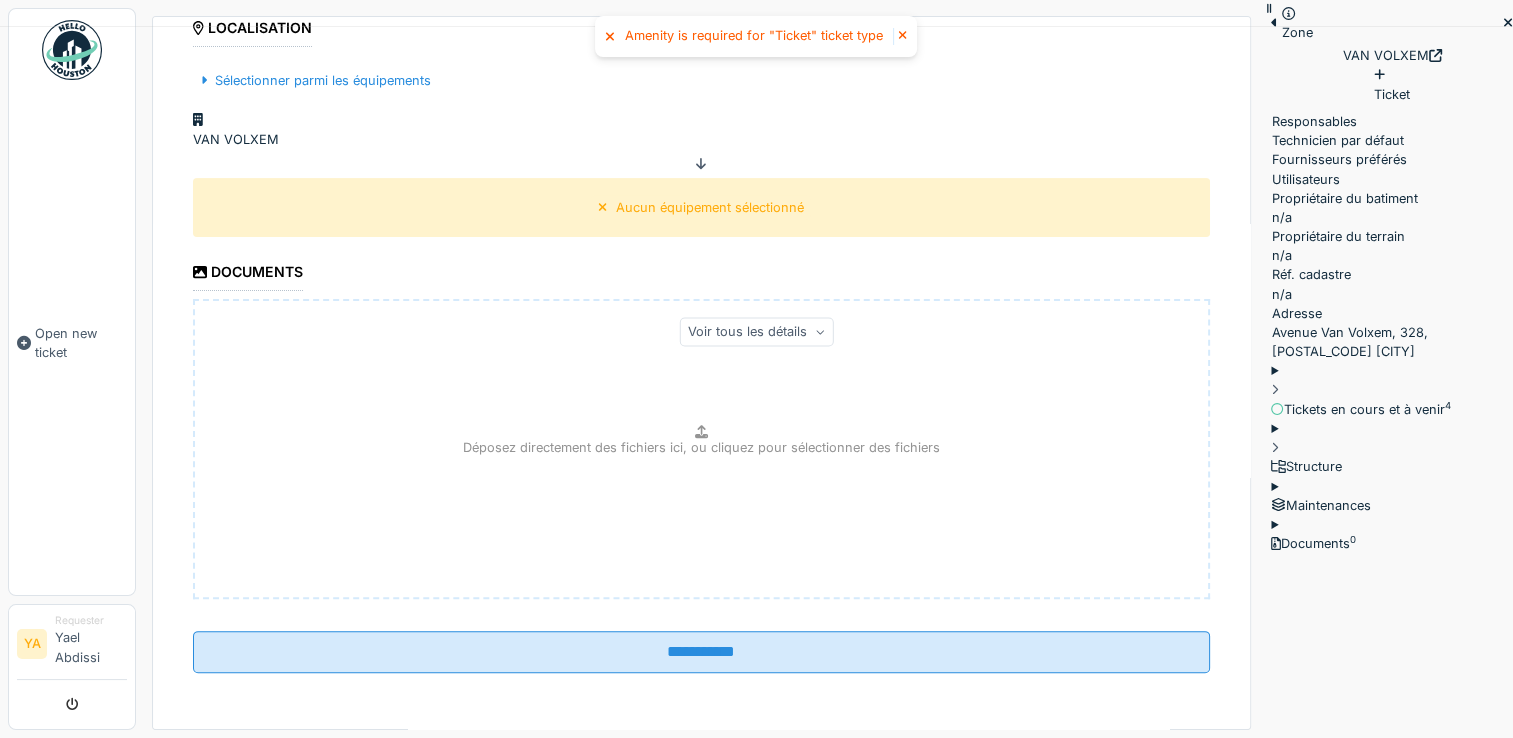 click at bounding box center (1508, 23) 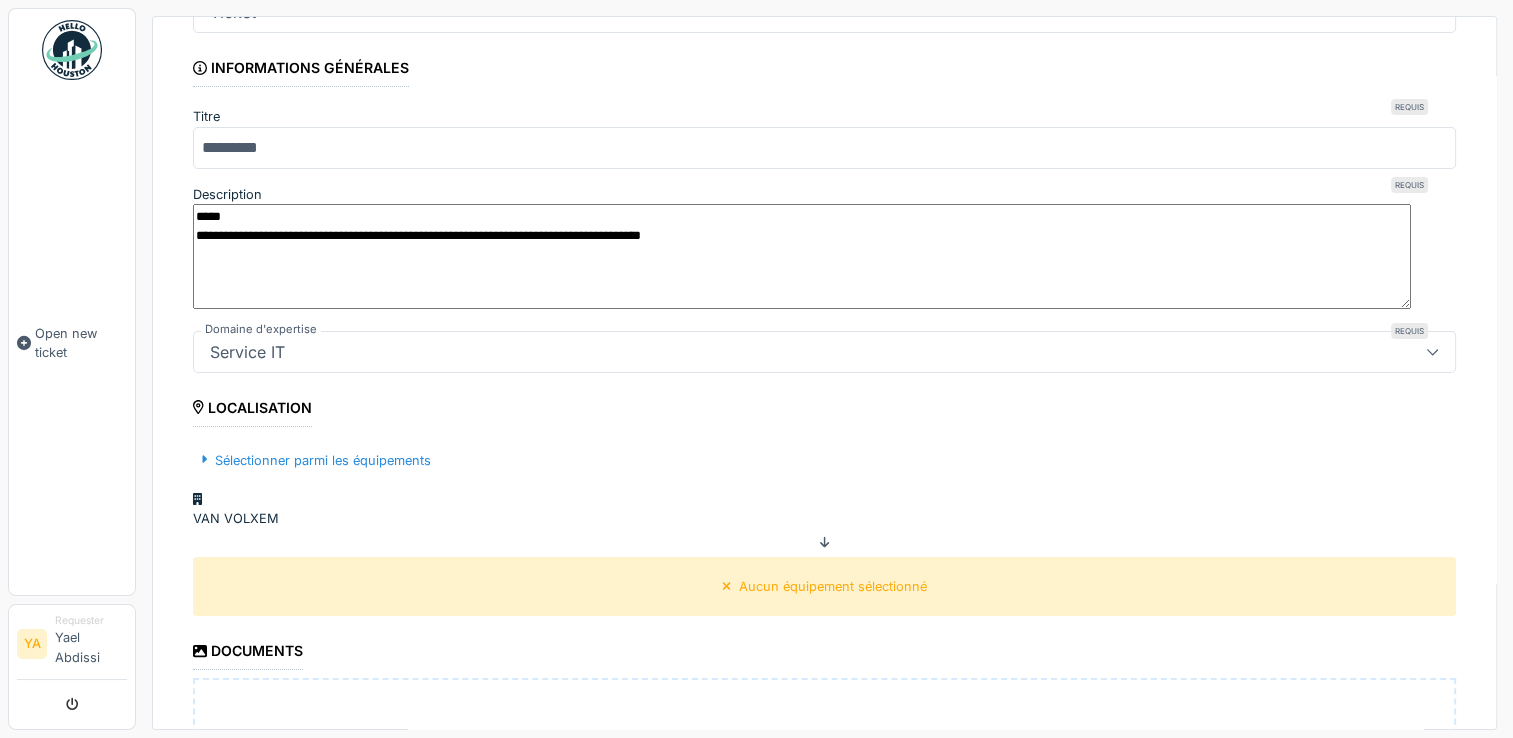scroll, scrollTop: 195, scrollLeft: 0, axis: vertical 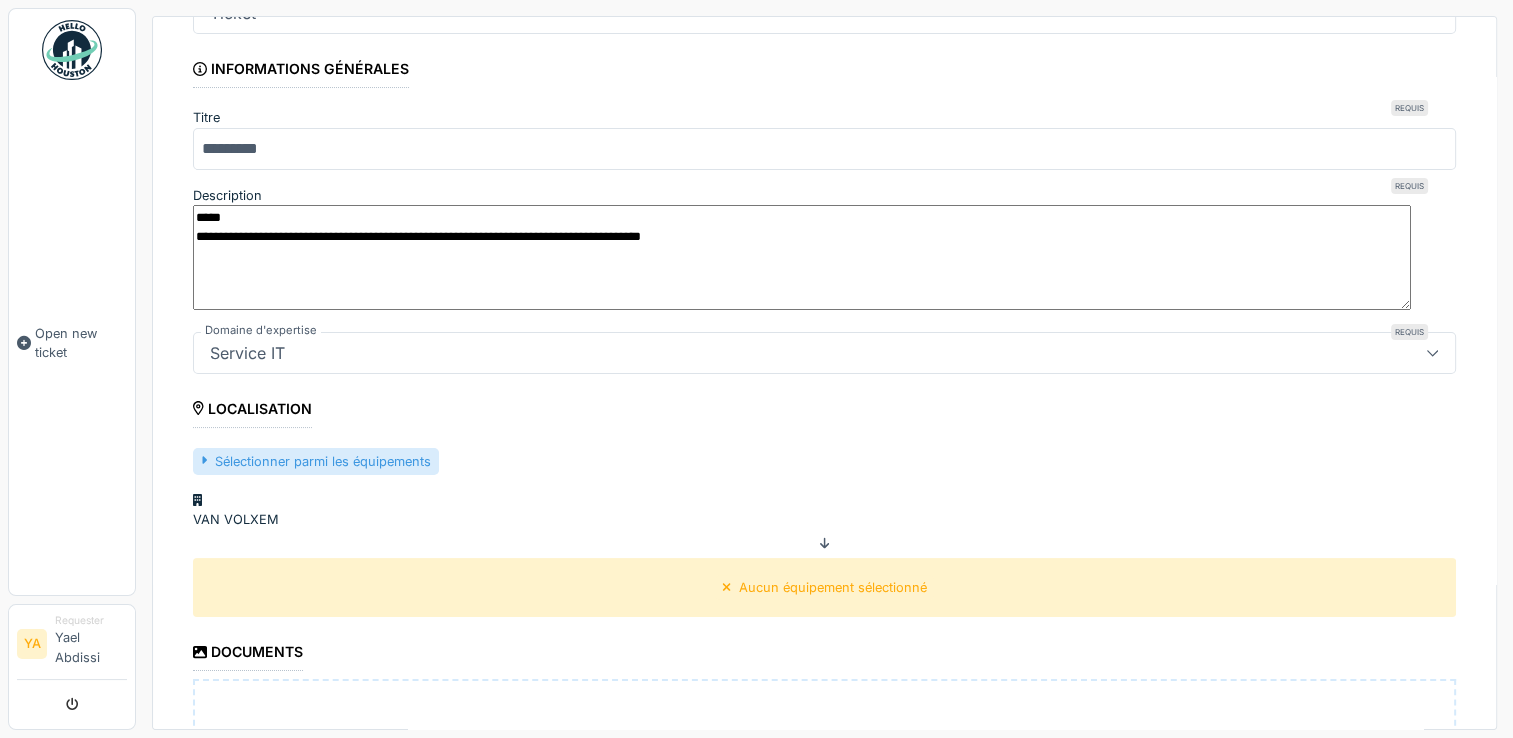 click at bounding box center (204, 461) 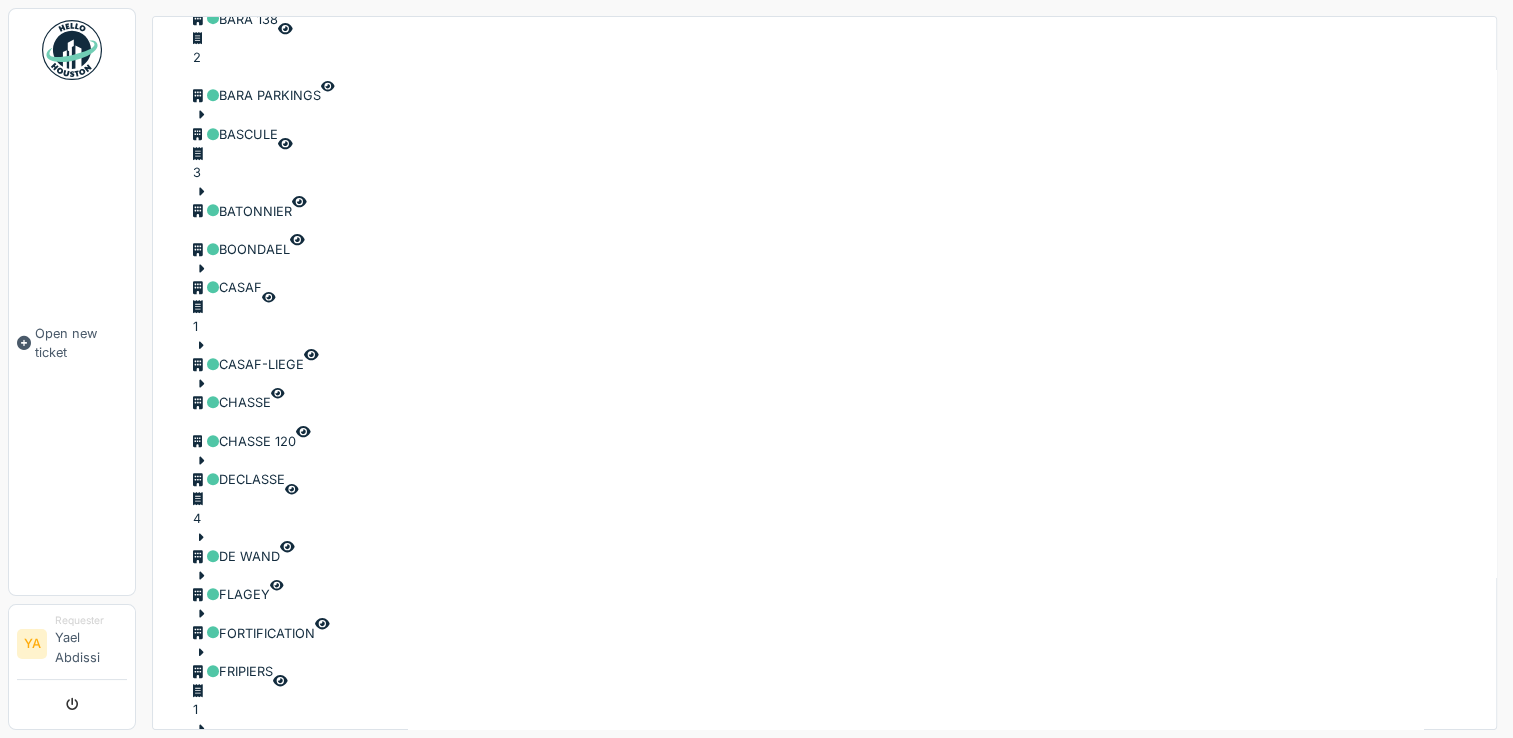 scroll, scrollTop: 1138, scrollLeft: 0, axis: vertical 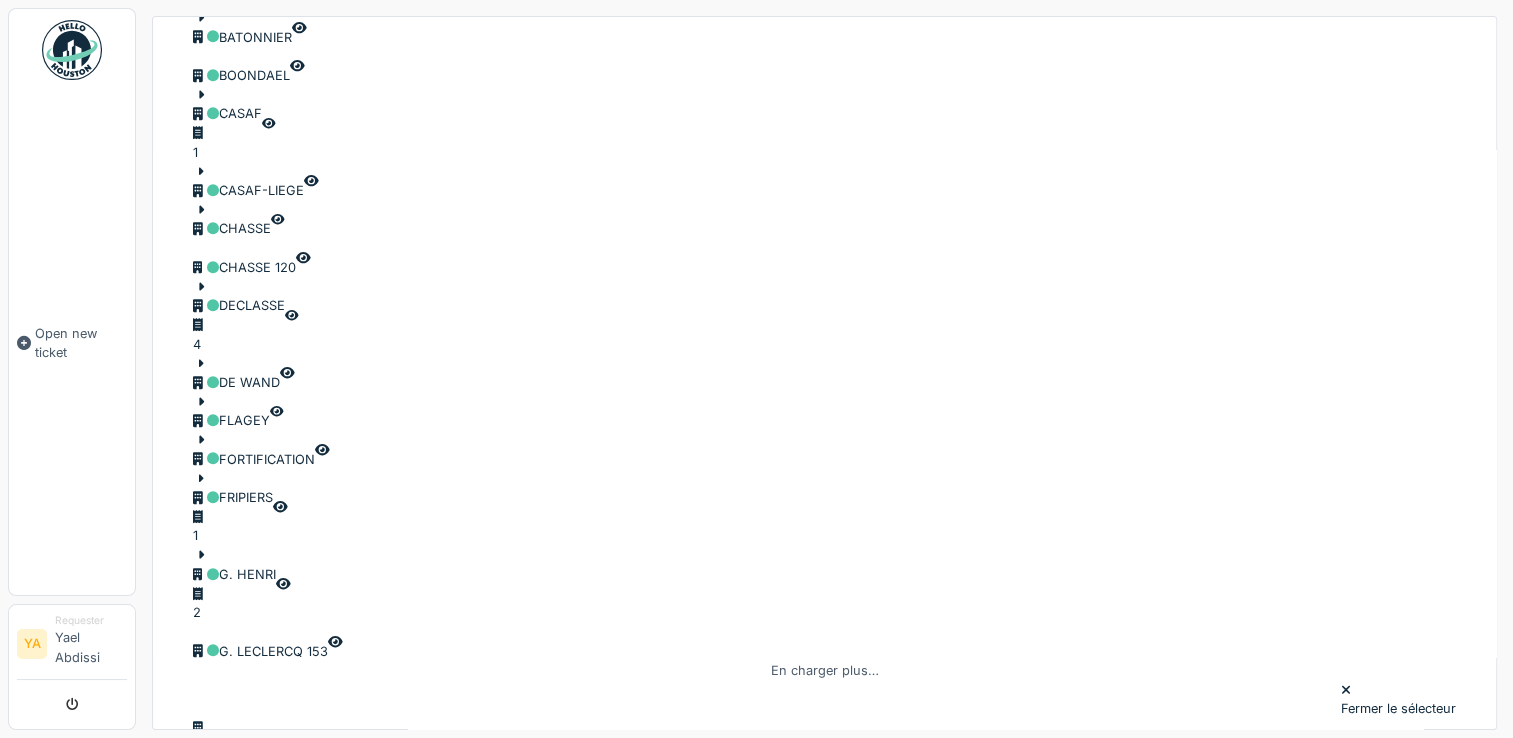 click on "Aucun équipement sélectionné" at bounding box center (833, 814) 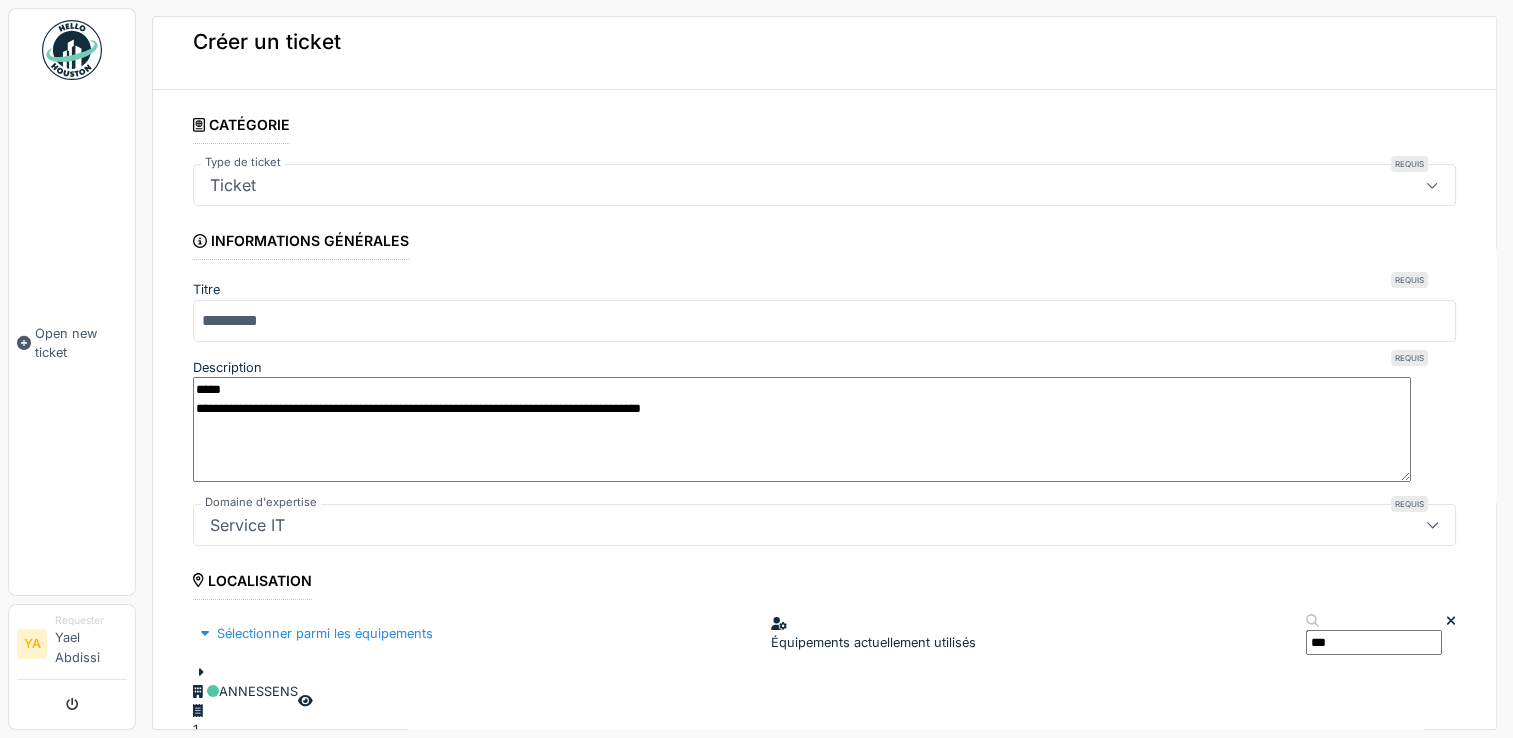 scroll, scrollTop: 20, scrollLeft: 0, axis: vertical 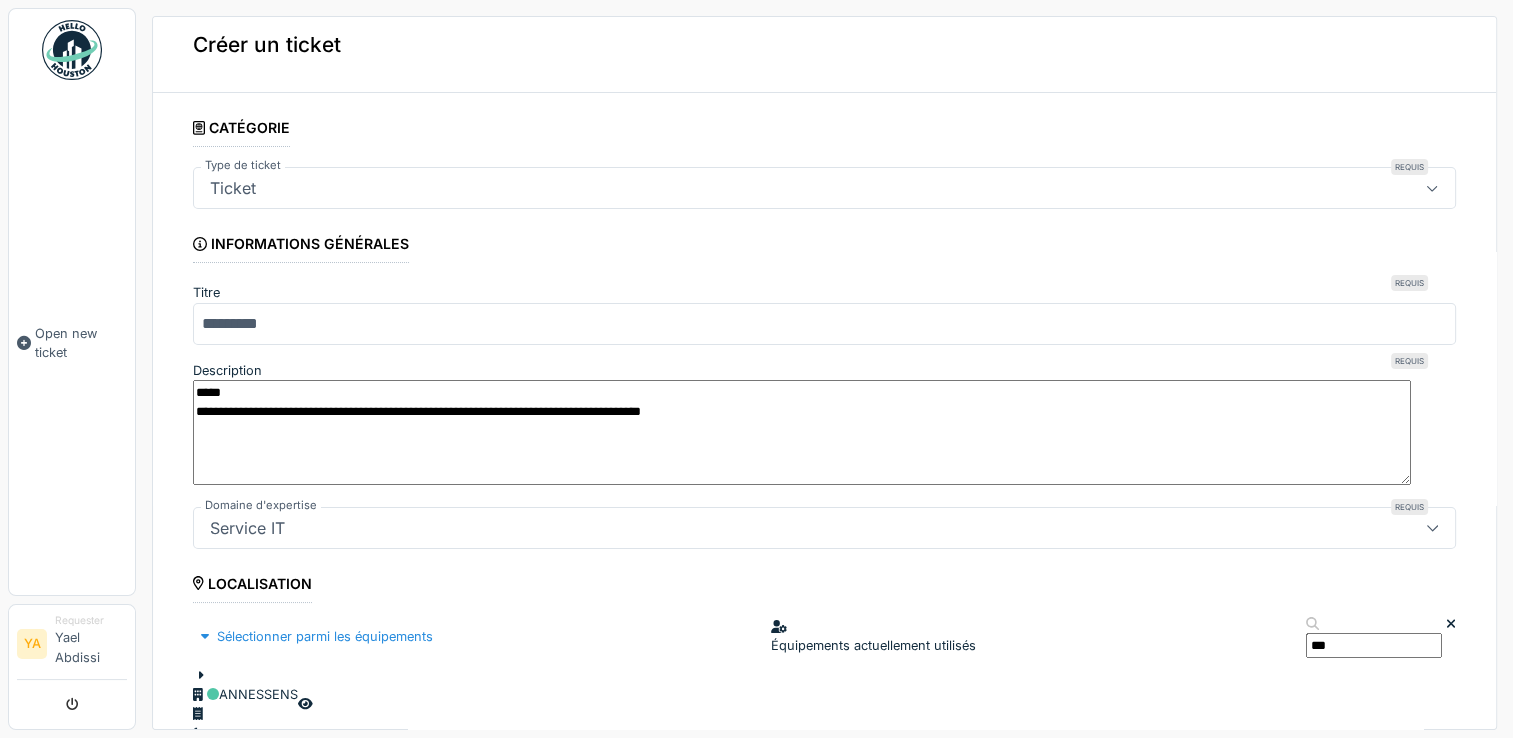 drag, startPoint x: 985, startPoint y: 380, endPoint x: 277, endPoint y: 332, distance: 709.62524 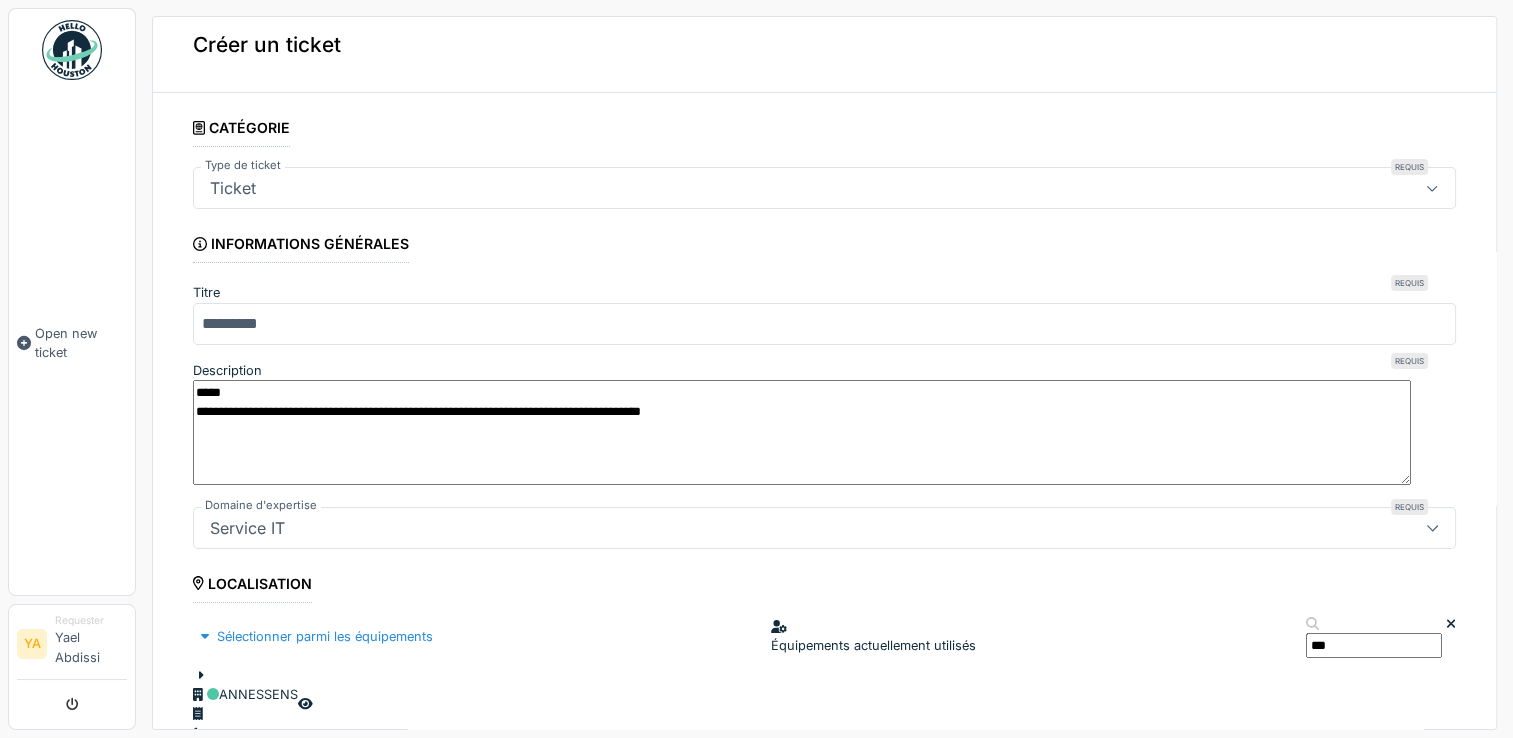click on "**********" at bounding box center (824, 1262) 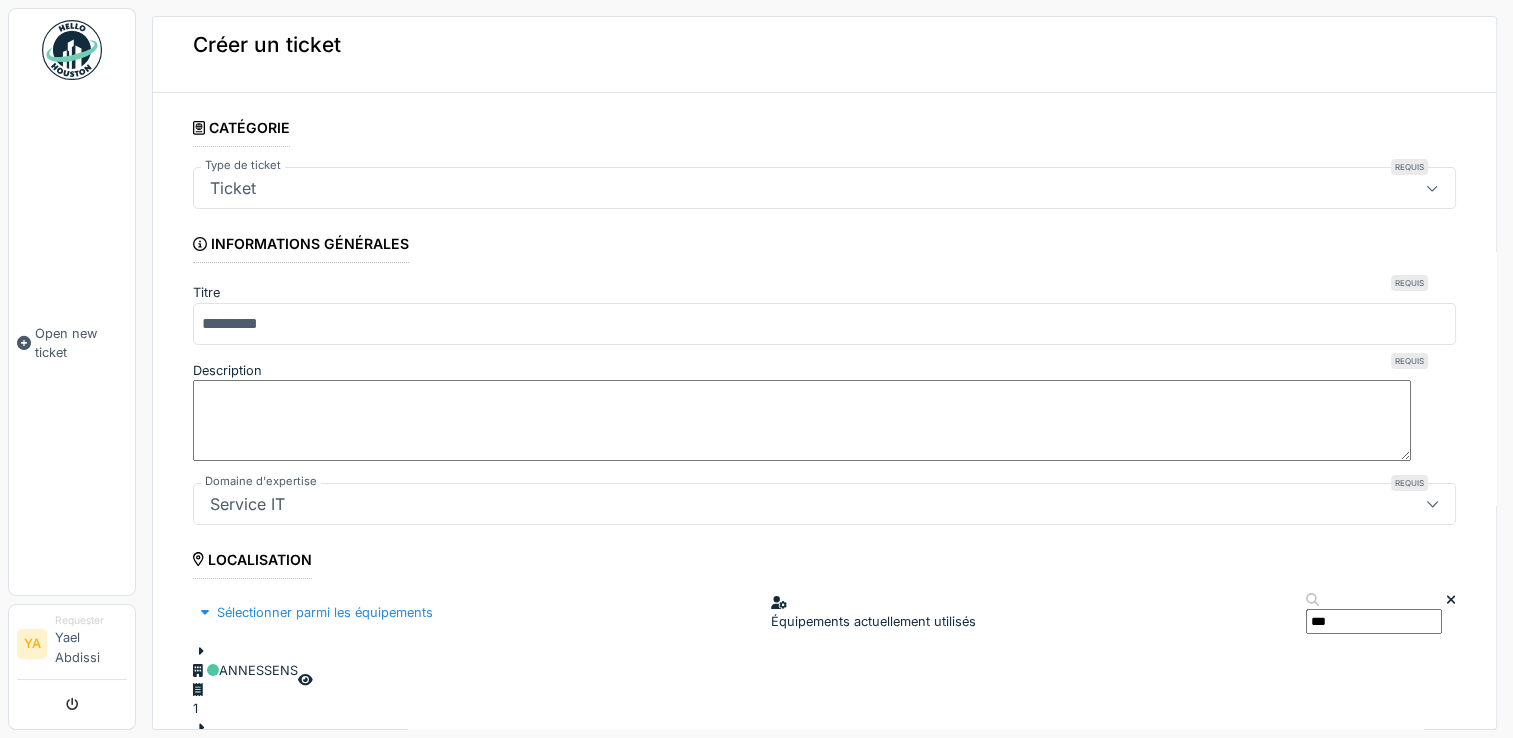 click on "Description" at bounding box center (802, 421) 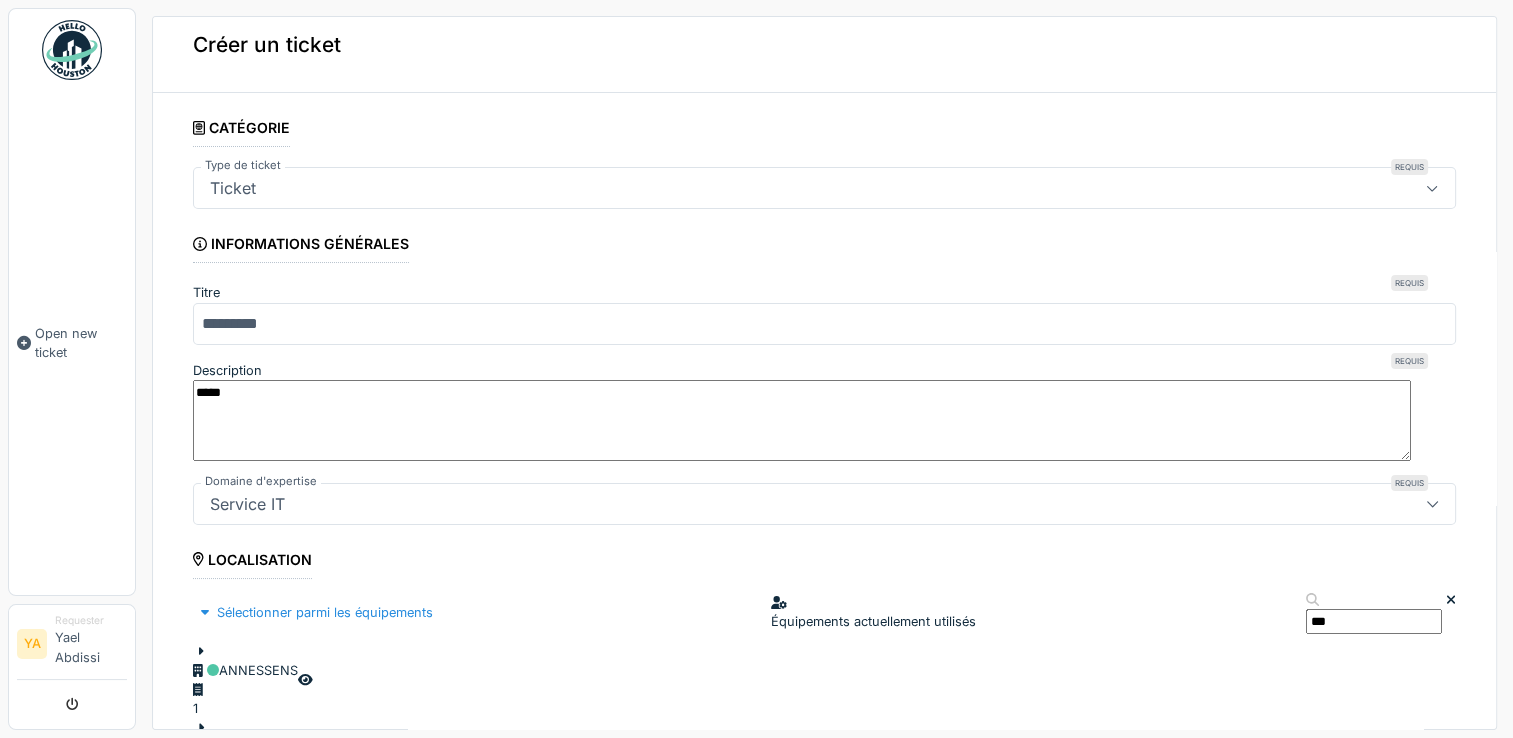 type on "*****" 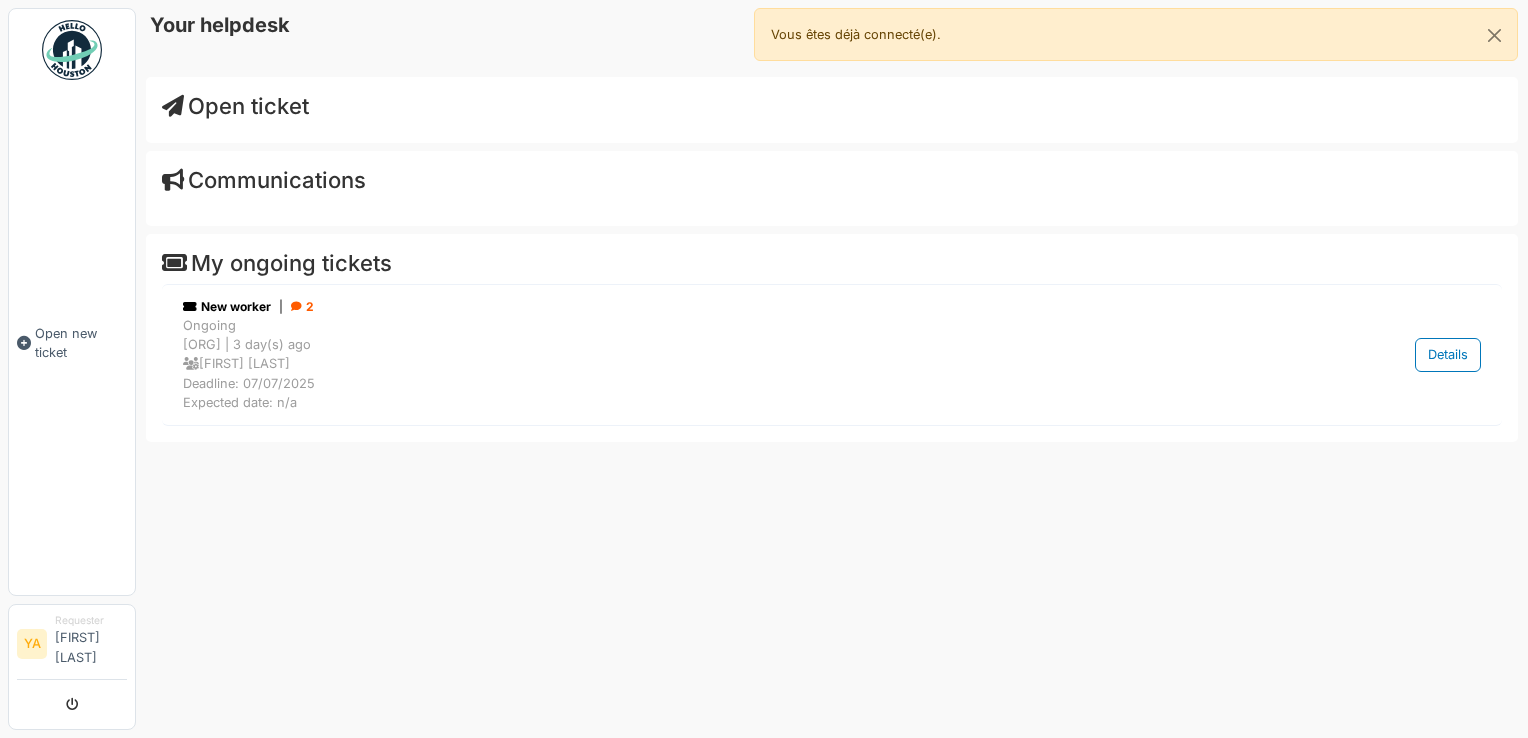 scroll, scrollTop: 0, scrollLeft: 0, axis: both 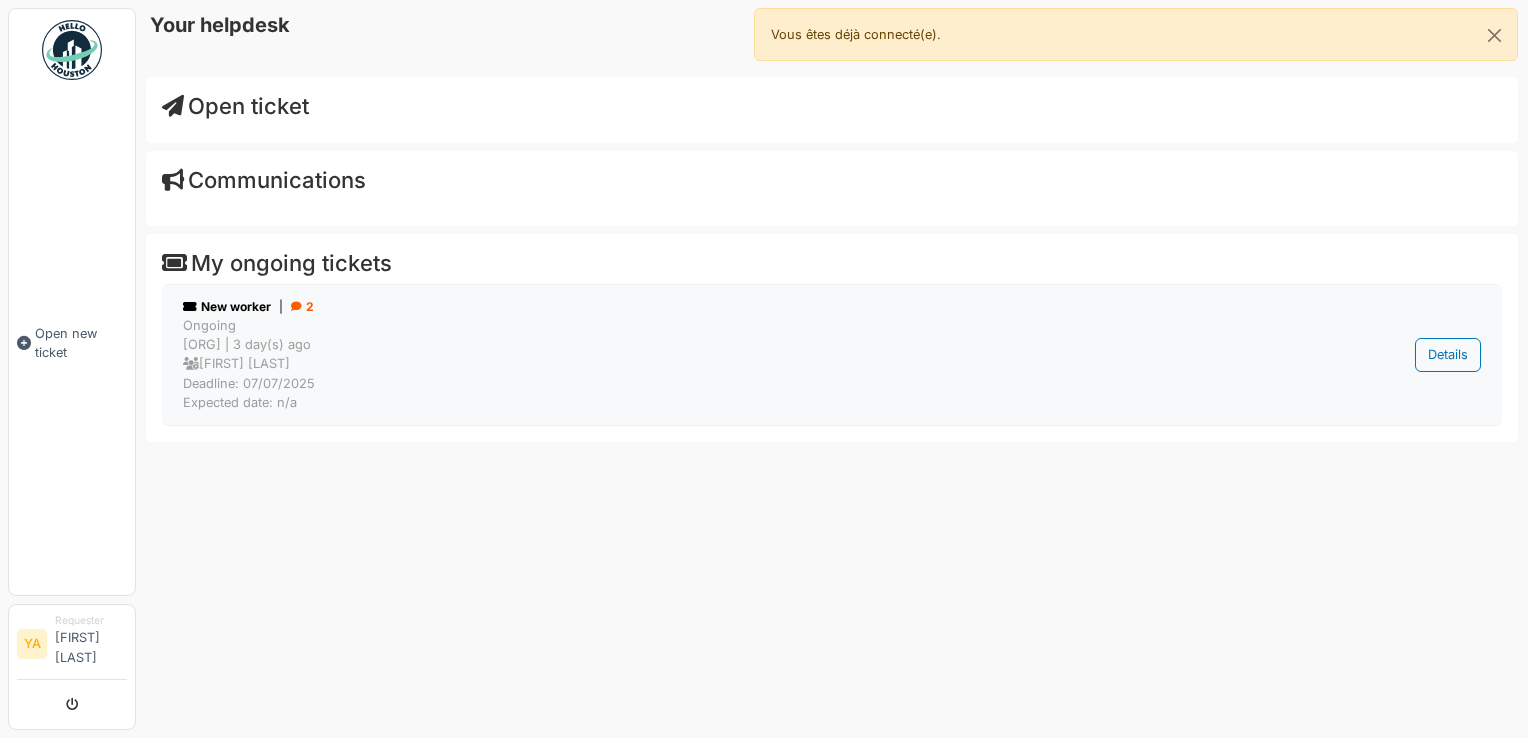 click at bounding box center [296, 307] 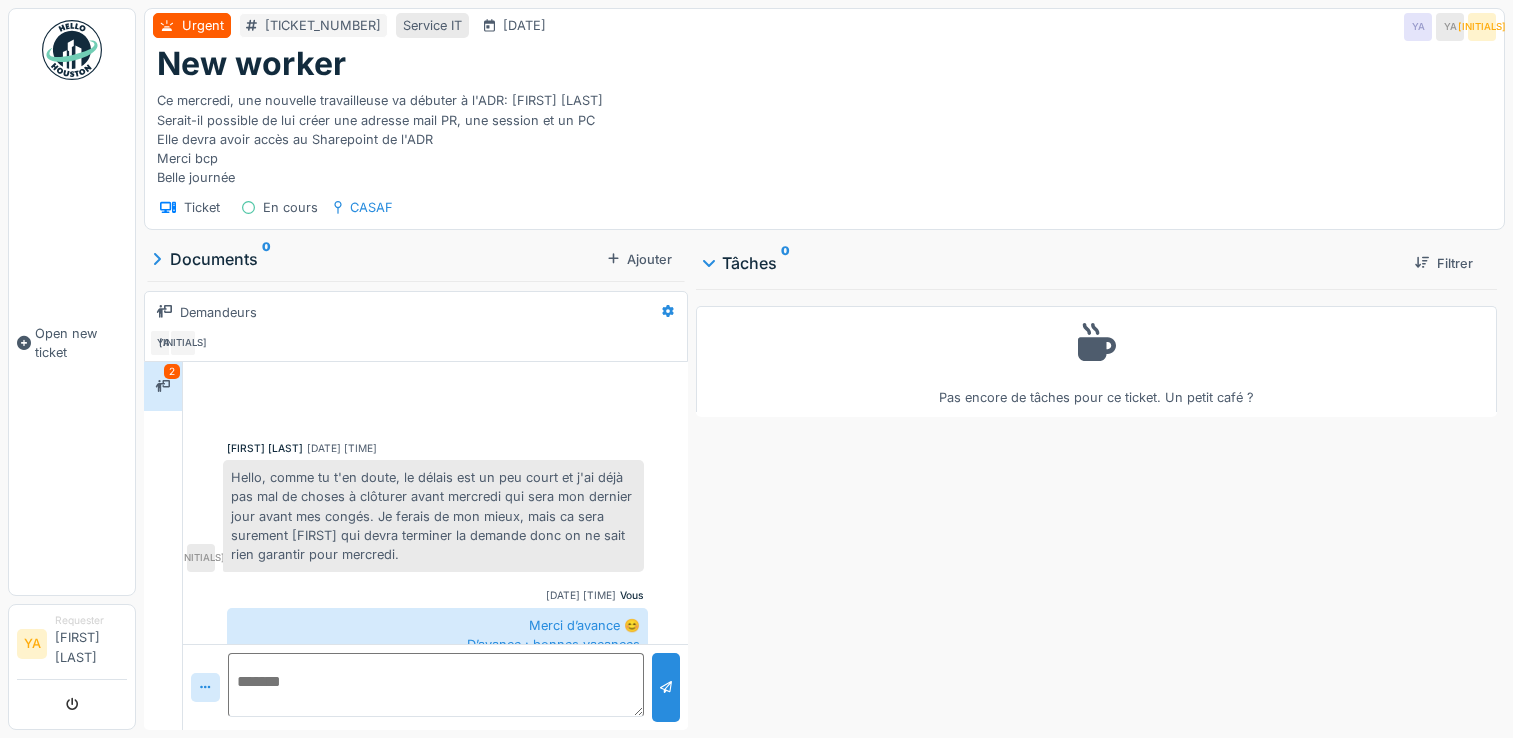 scroll, scrollTop: 0, scrollLeft: 0, axis: both 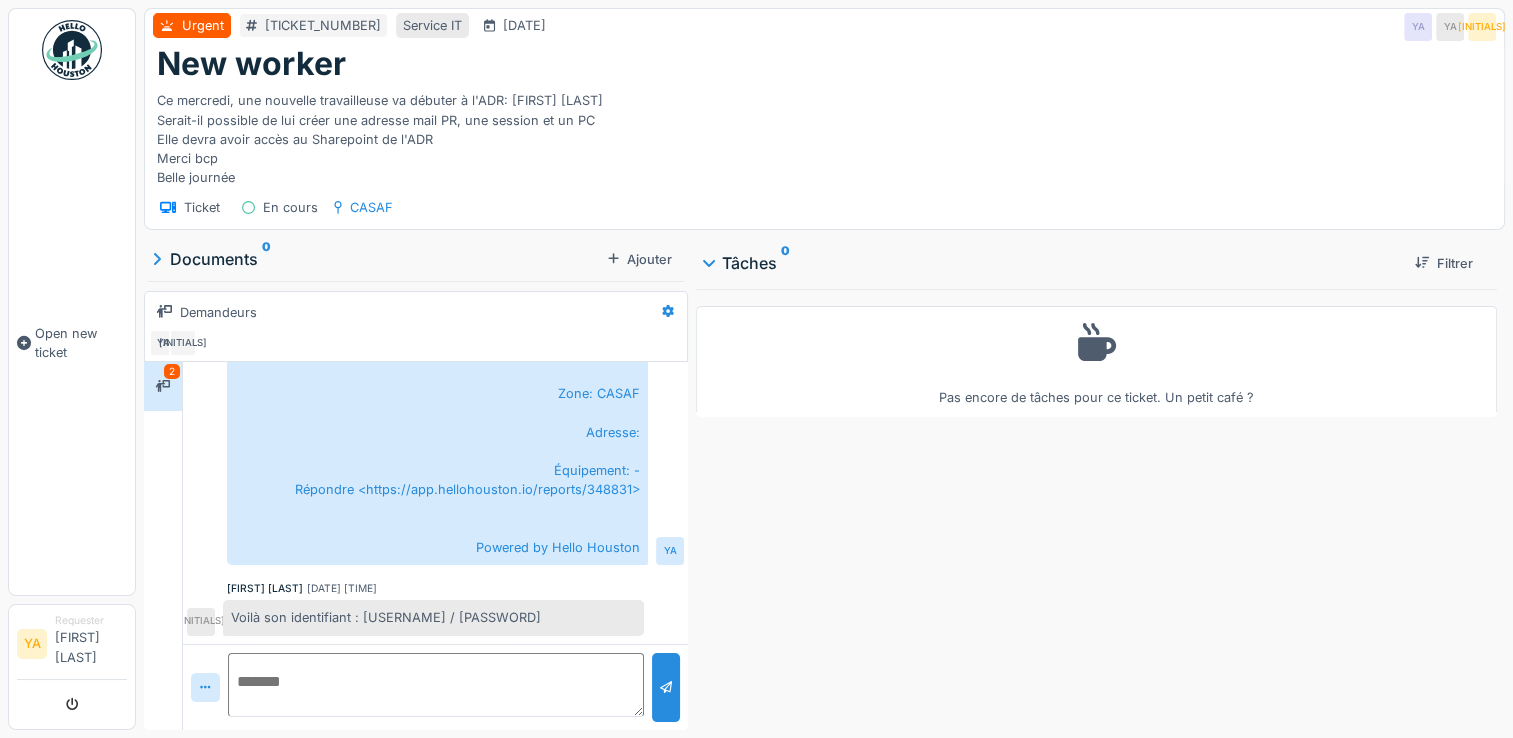 click at bounding box center (435, 685) 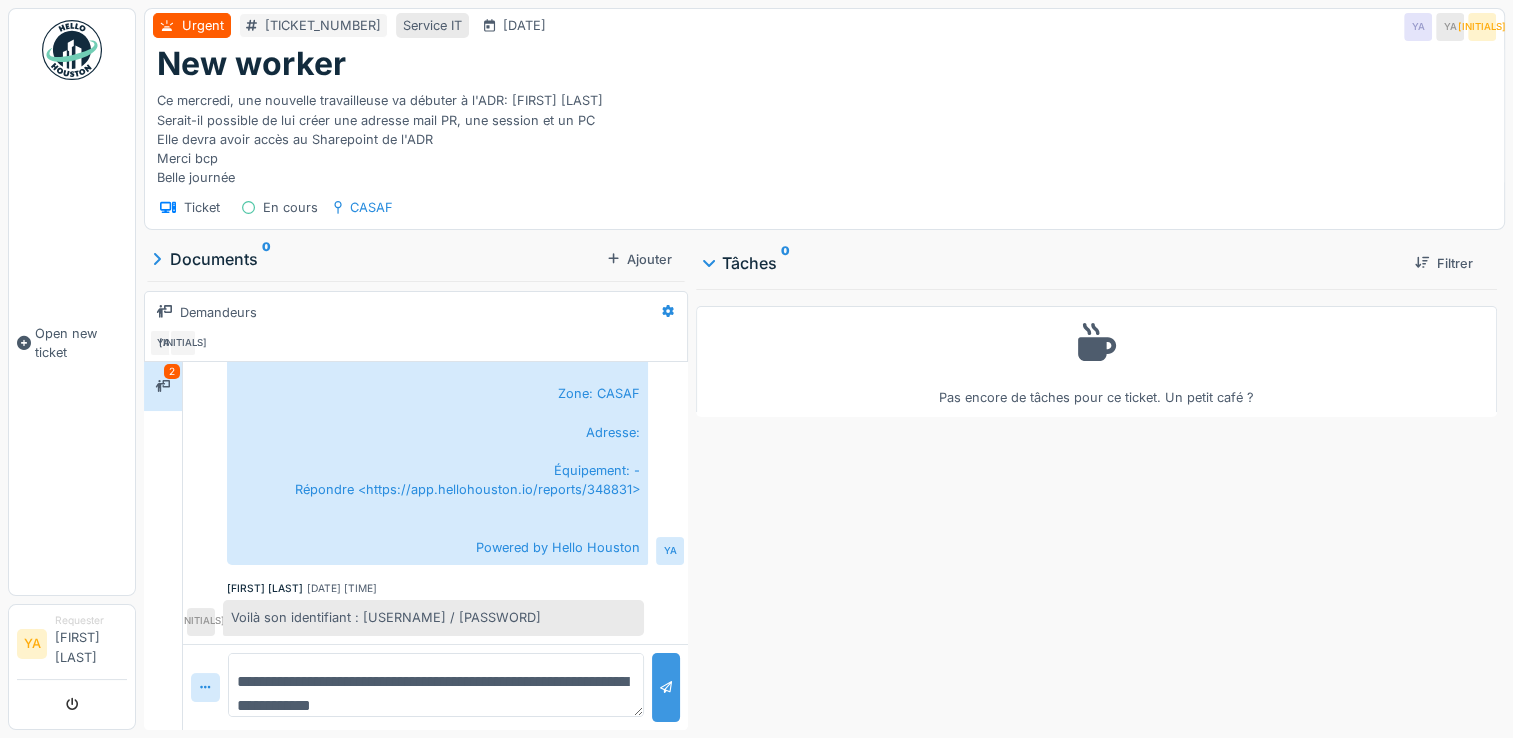 type on "**********" 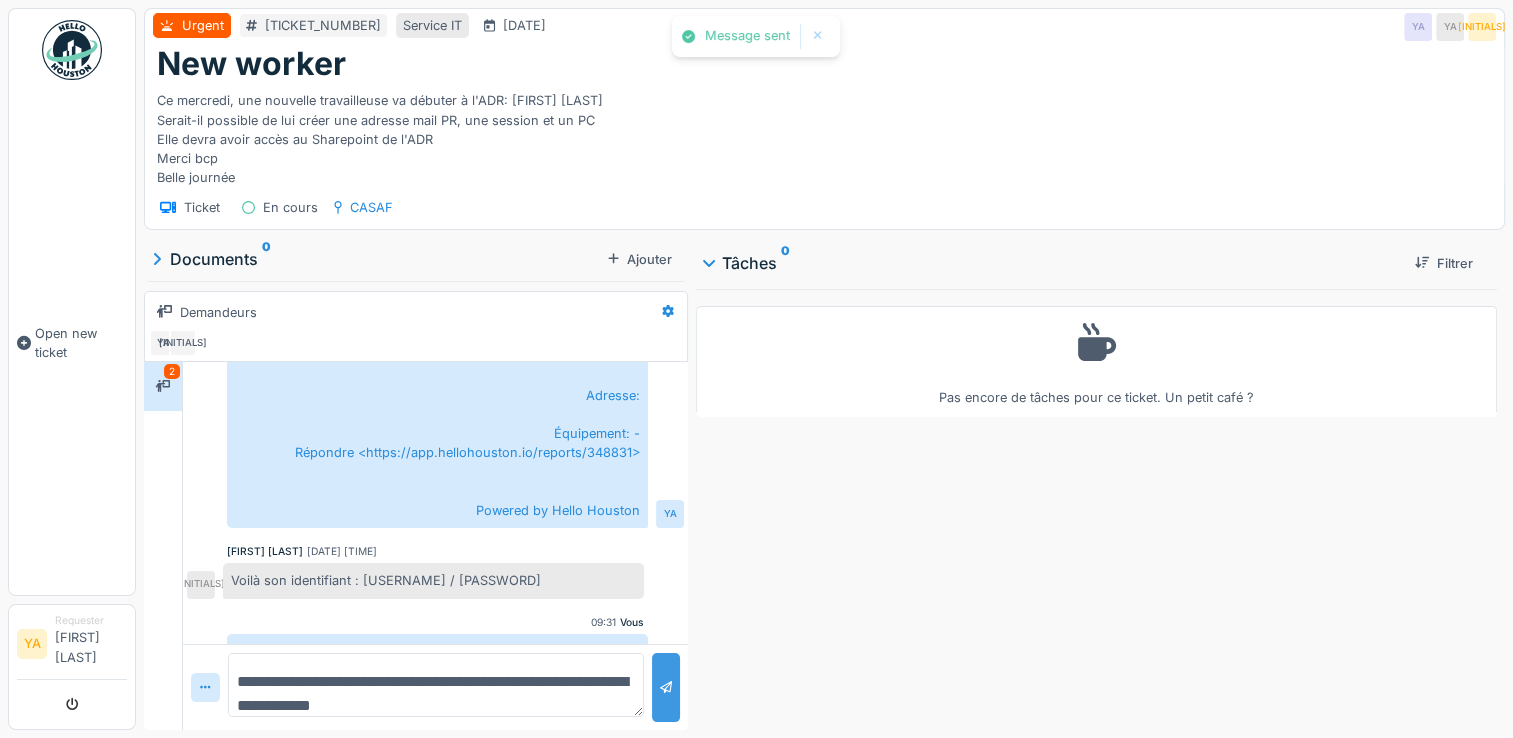 scroll, scrollTop: 1567, scrollLeft: 0, axis: vertical 